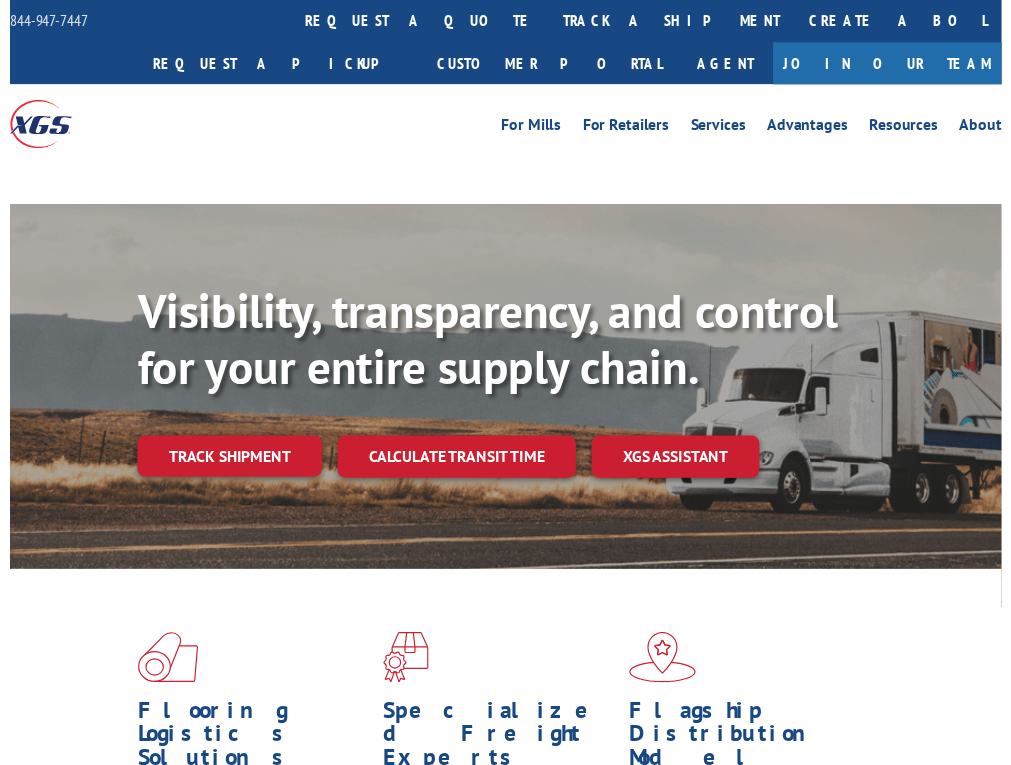 scroll, scrollTop: 0, scrollLeft: 0, axis: both 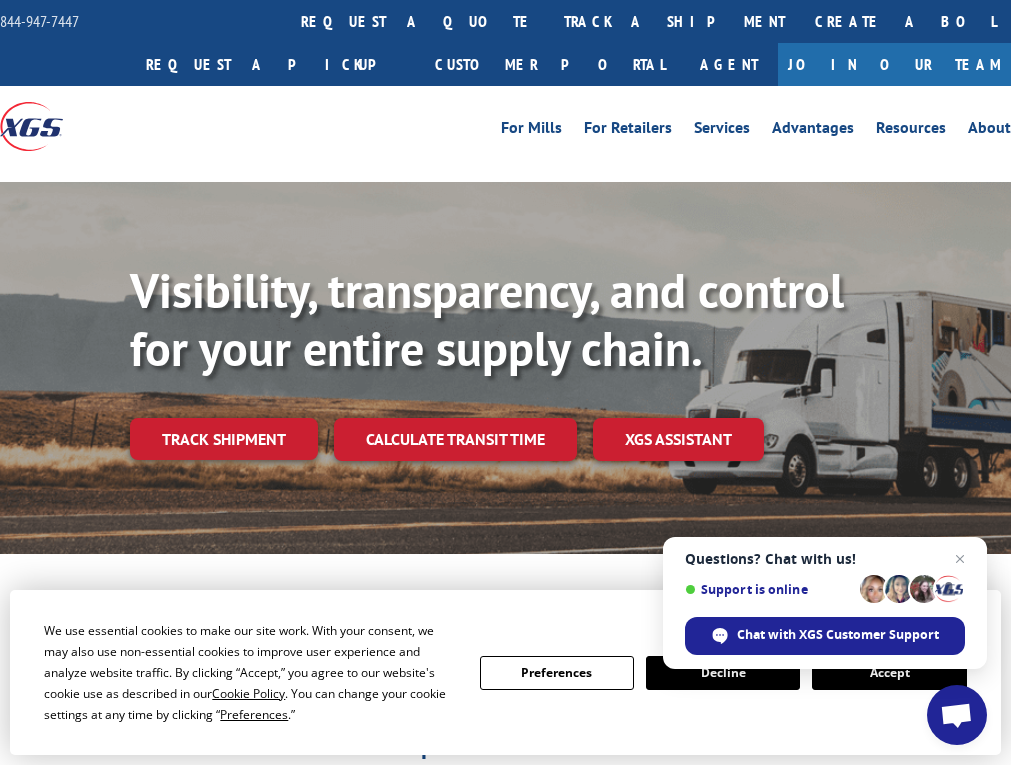 click at bounding box center (956, 717) 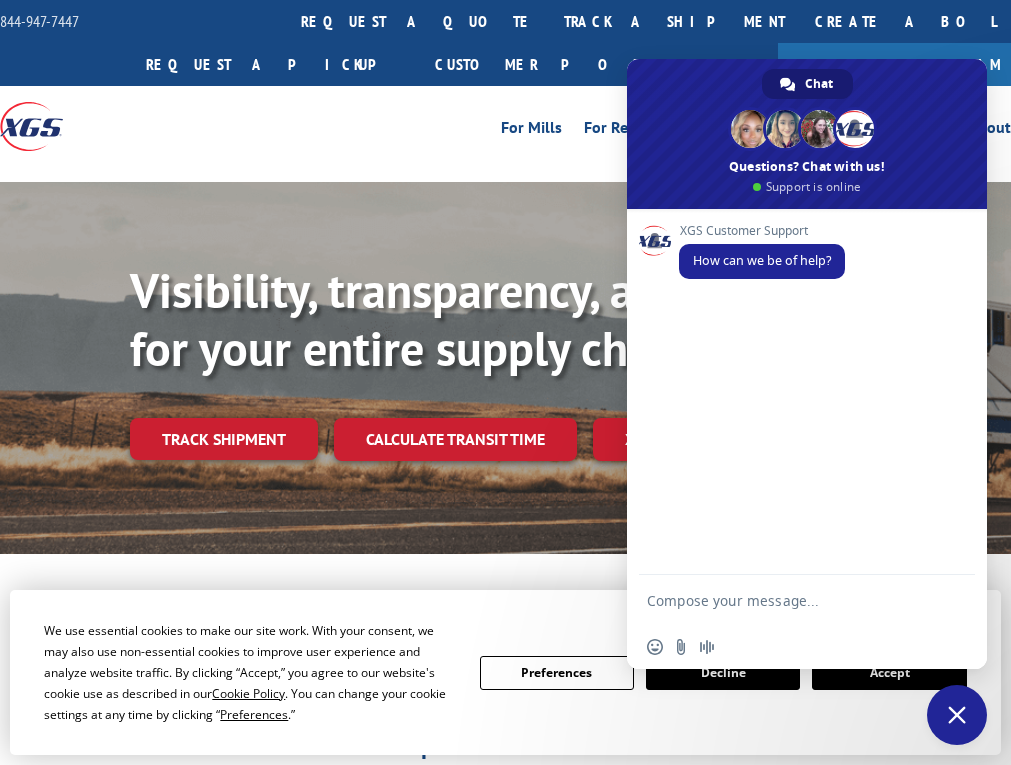 click at bounding box center (787, 600) 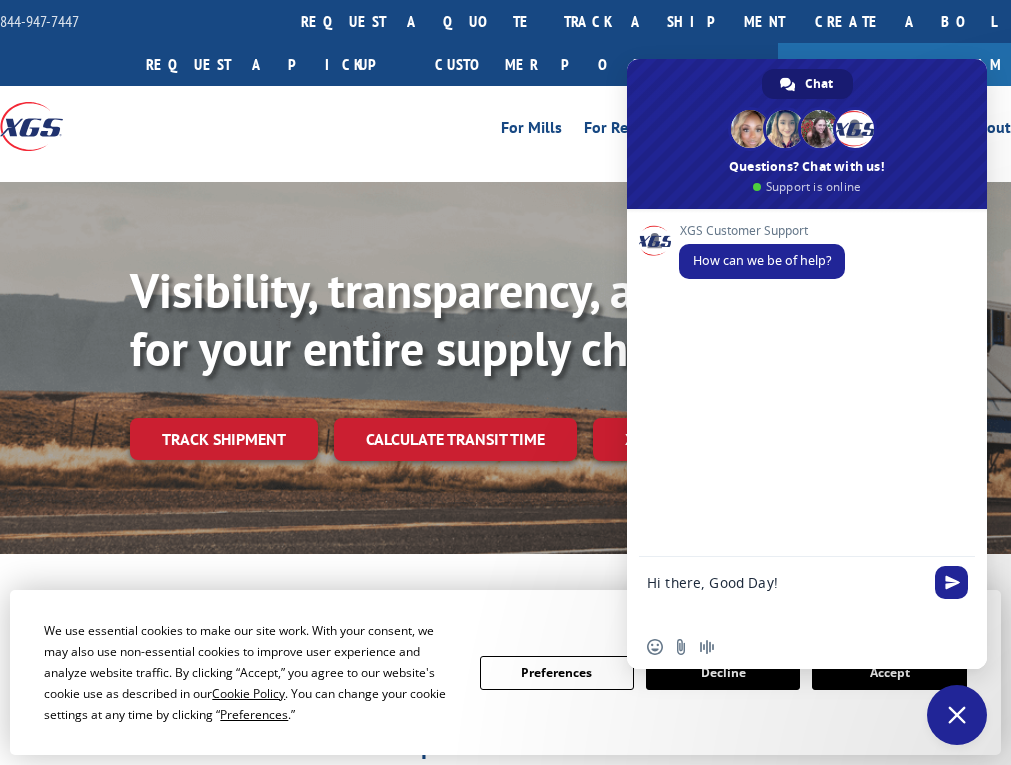scroll, scrollTop: 0, scrollLeft: 0, axis: both 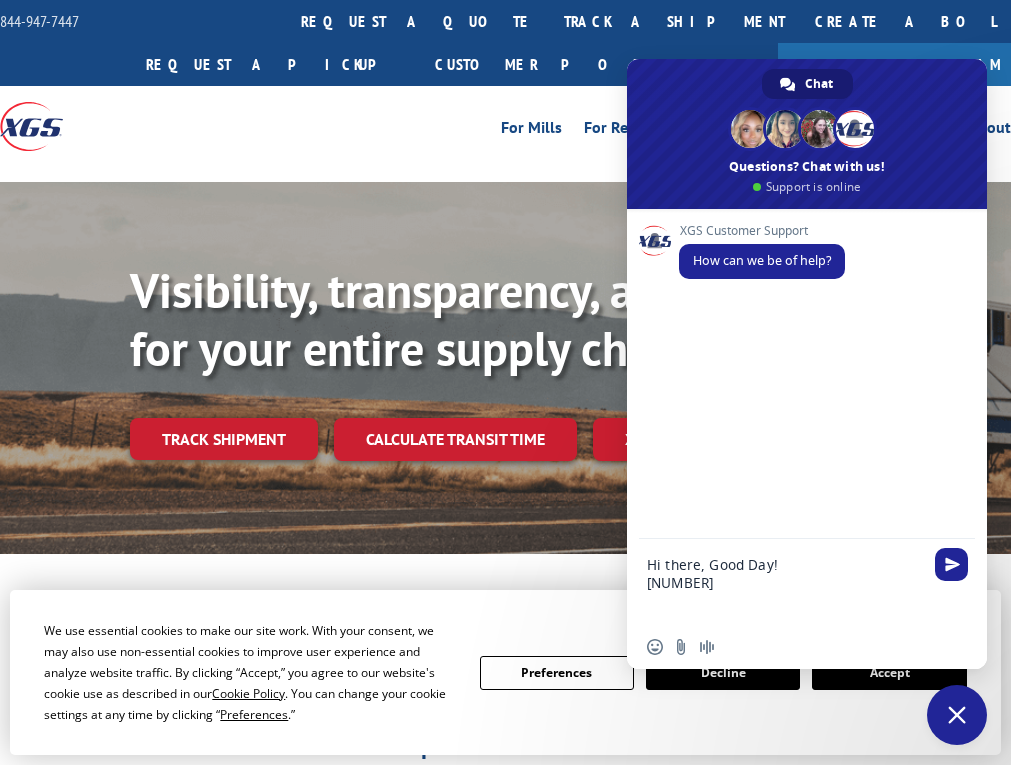 click on "Hi there, Good Day!
[NUMBER]" at bounding box center [787, 582] 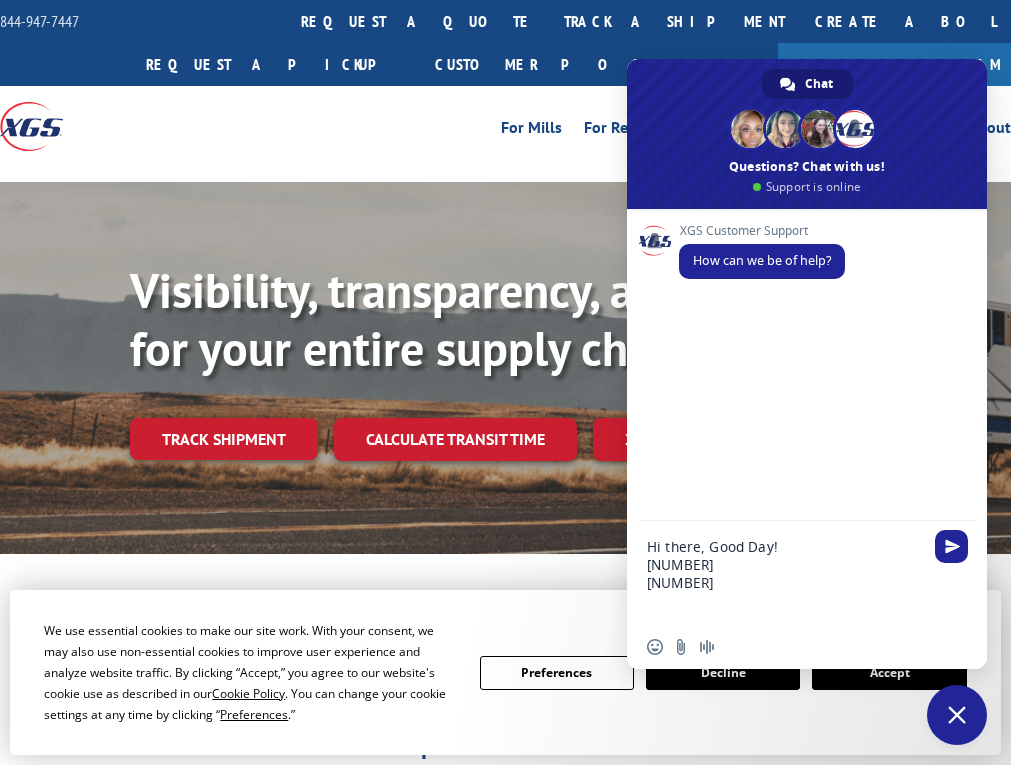scroll, scrollTop: 0, scrollLeft: 0, axis: both 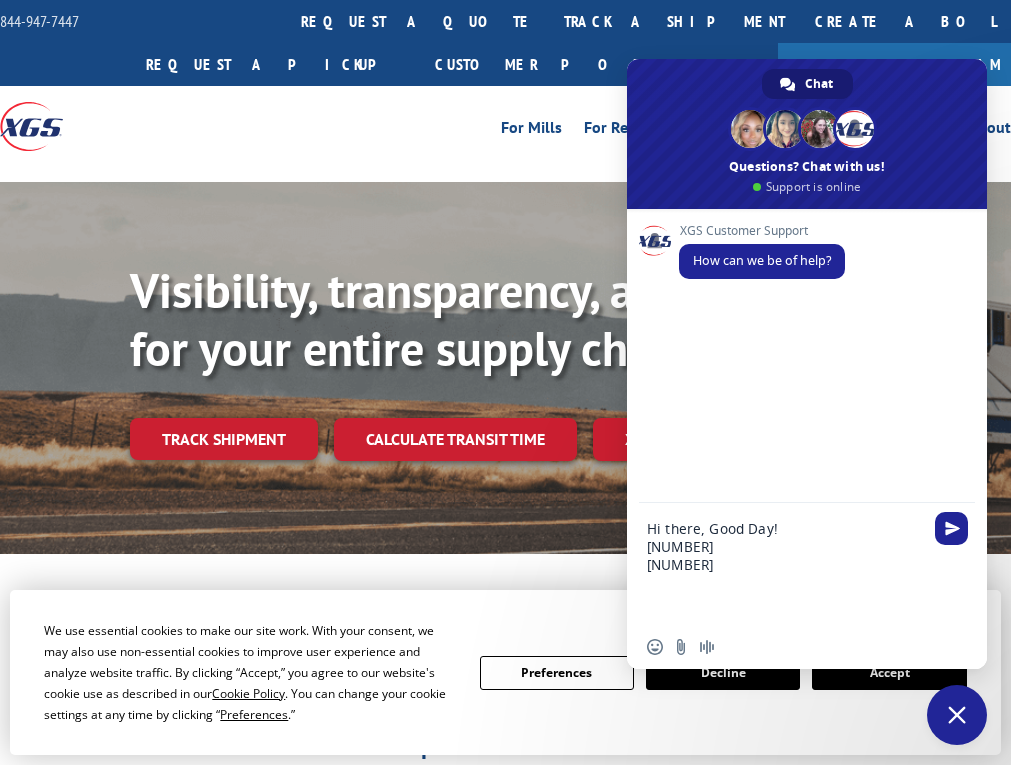 click on "Hi there, Good Day!
[NUMBER]
[NUMBER]" at bounding box center [787, 564] 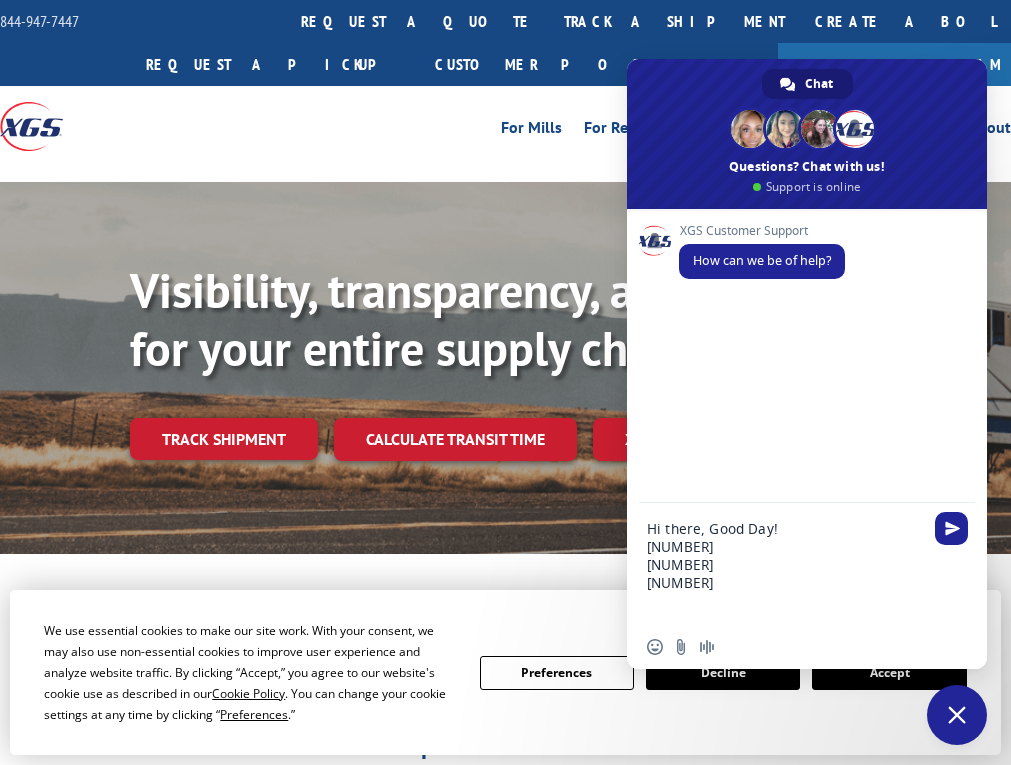click on "Hi there, Good Day!
[NUMBER]
[NUMBER]
[NUMBER]" at bounding box center [787, 564] 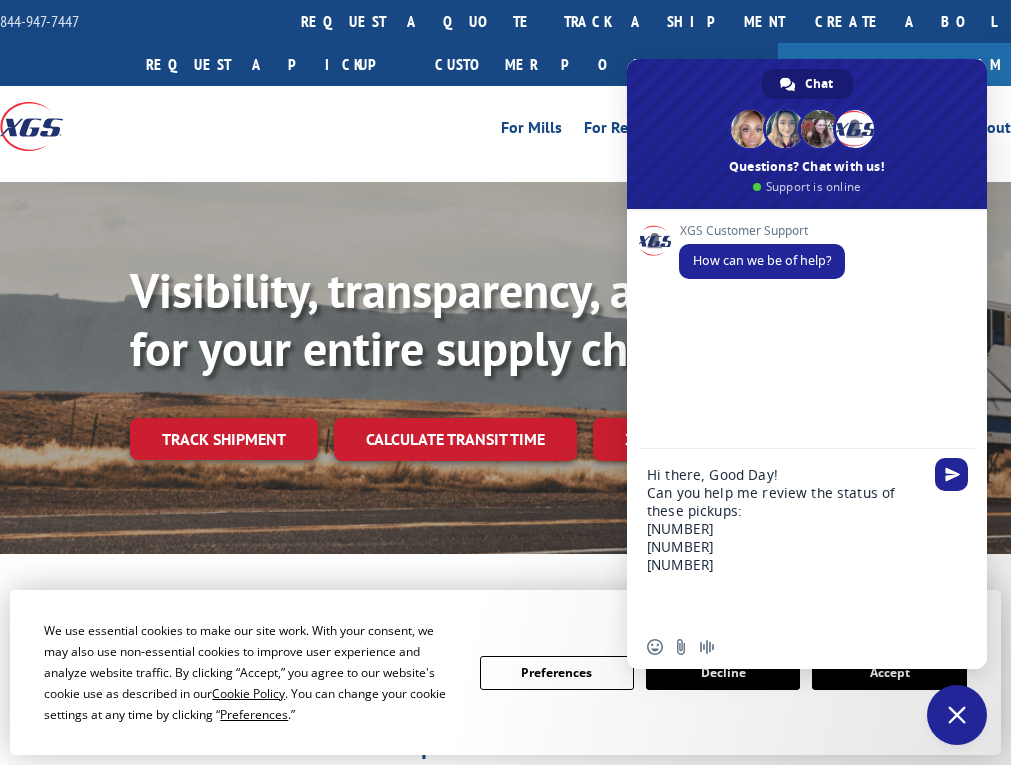 type on "Hi there, Good Day!
Can you help me review the status of these pickups:
[NUMBER]
[NUMBER]
[NUMBER]" 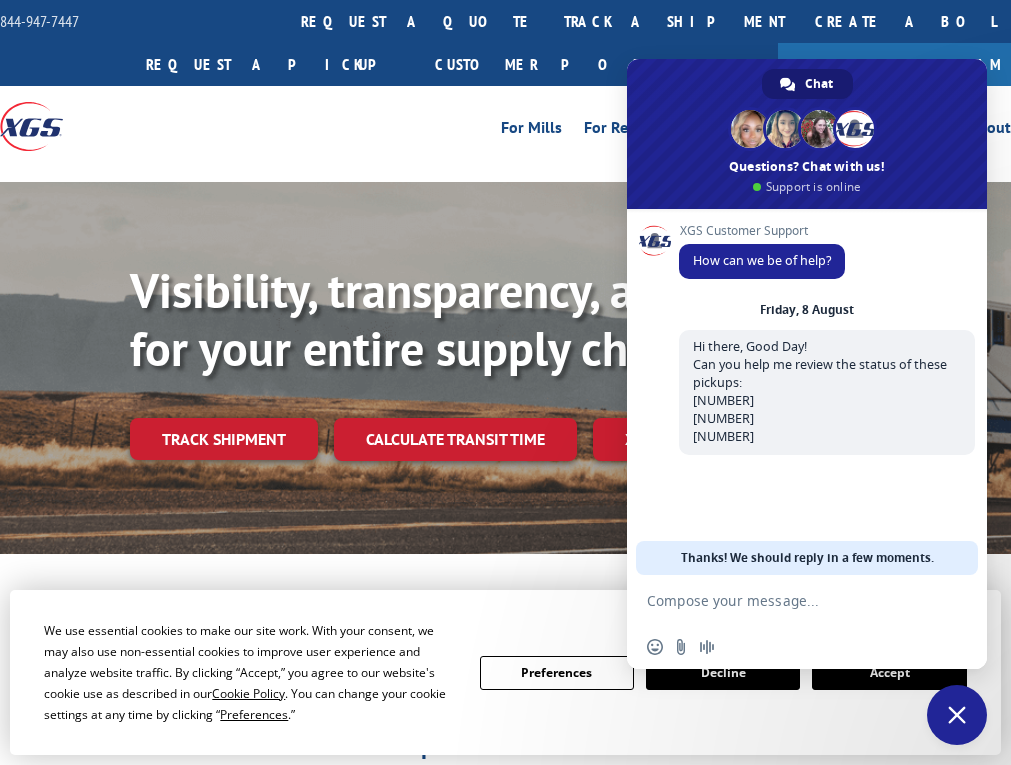 click on "We use essential cookies to make our site work. With your consent, we may also use non-essential cookies to improve user experience and analyze website traffic. By clicking “Accept,” you agree to our website's cookie use as described in our  Cookie Policy . You can change your cookie settings at any time by clicking “ Preferences .” Preferences Decline Accept" at bounding box center (505, 672) 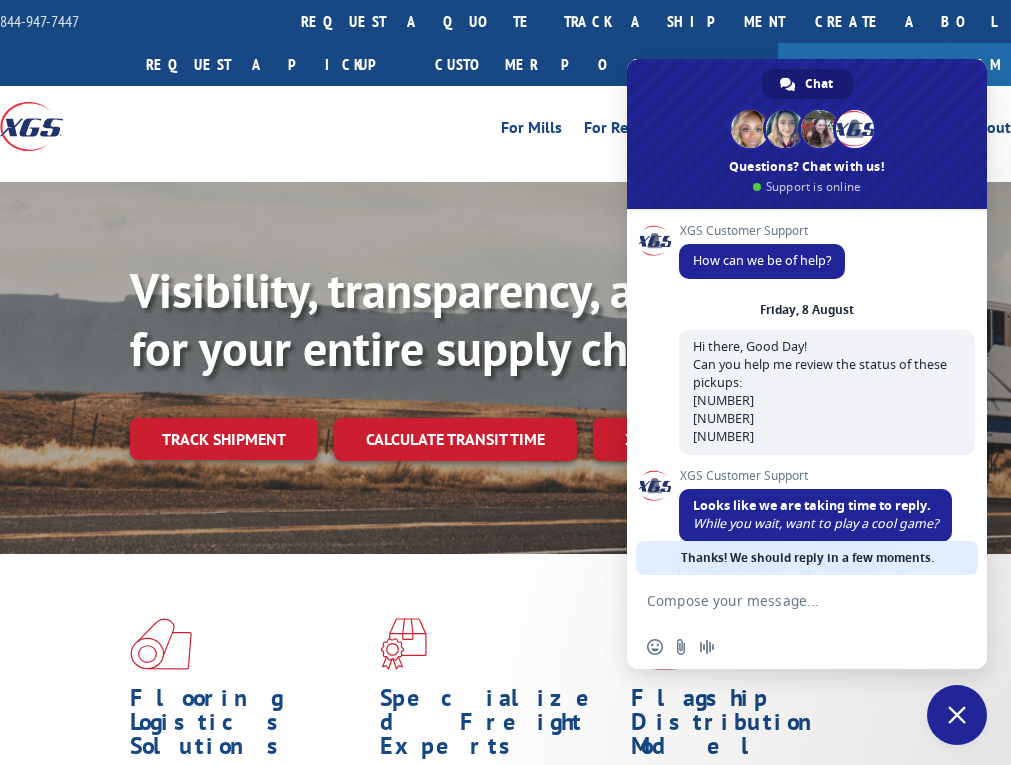 scroll, scrollTop: 66, scrollLeft: 0, axis: vertical 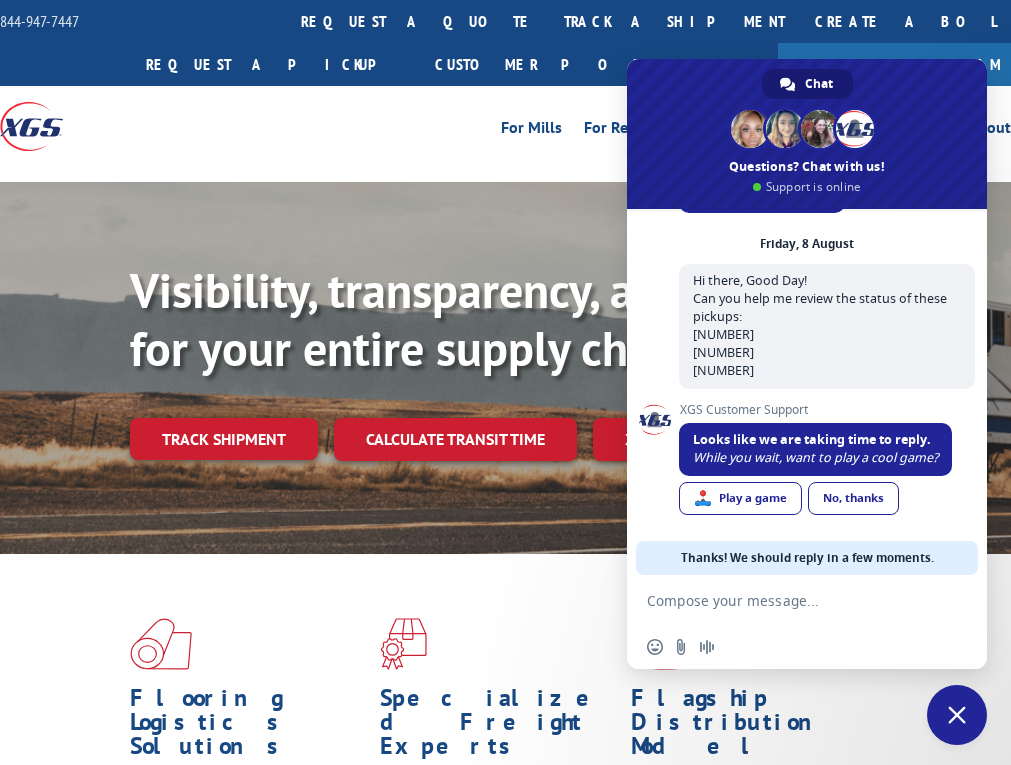 drag, startPoint x: 832, startPoint y: 495, endPoint x: 80, endPoint y: 326, distance: 770.7561 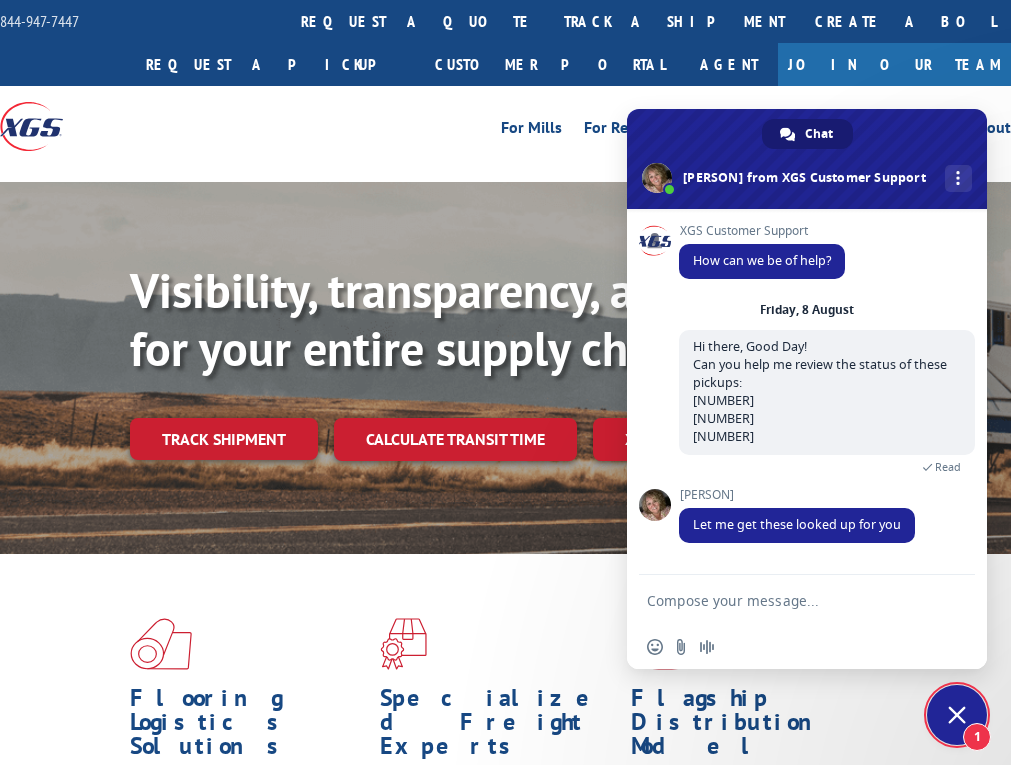 click at bounding box center (787, 600) 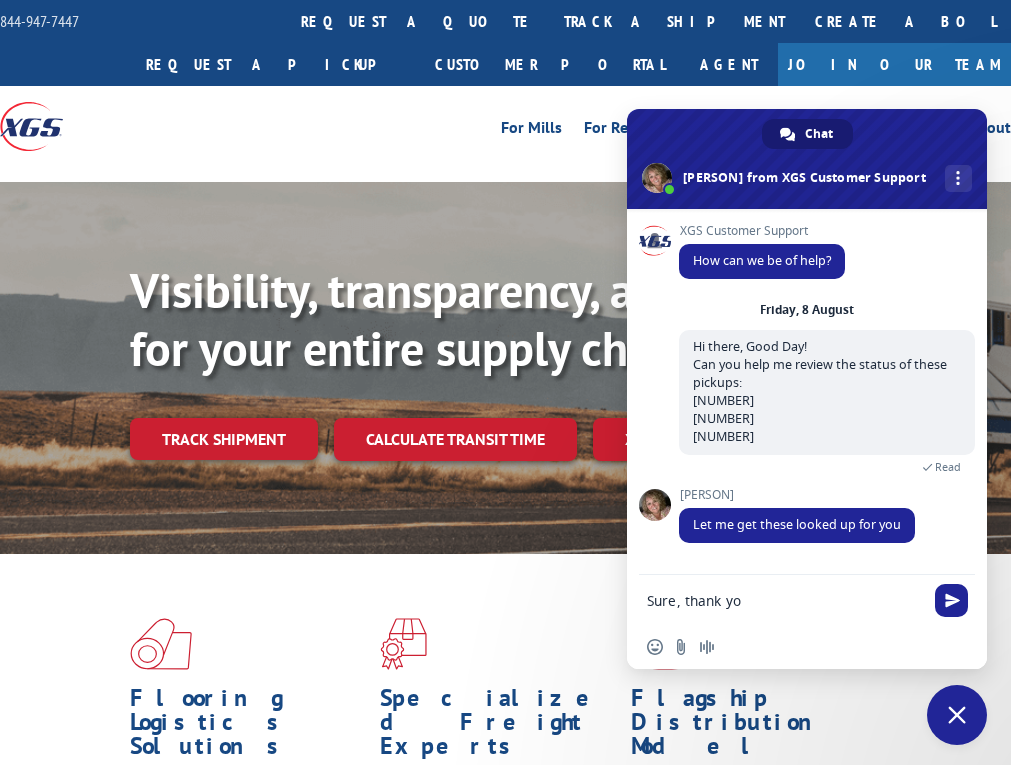 type on "Sure, thank you" 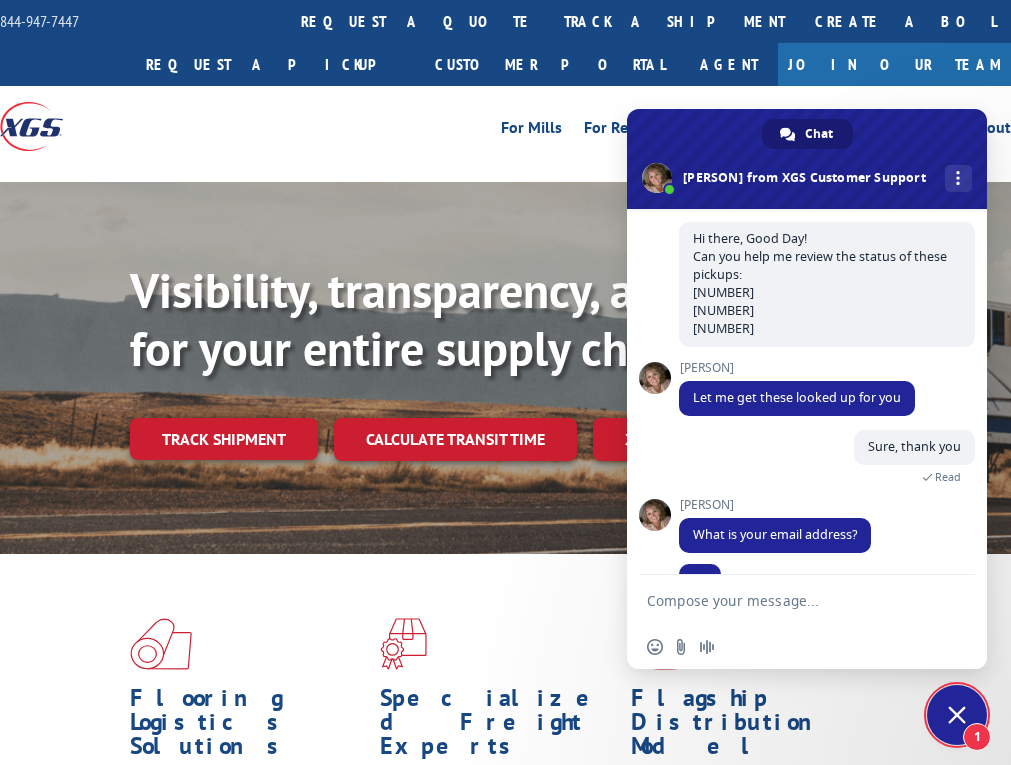 scroll, scrollTop: 148, scrollLeft: 0, axis: vertical 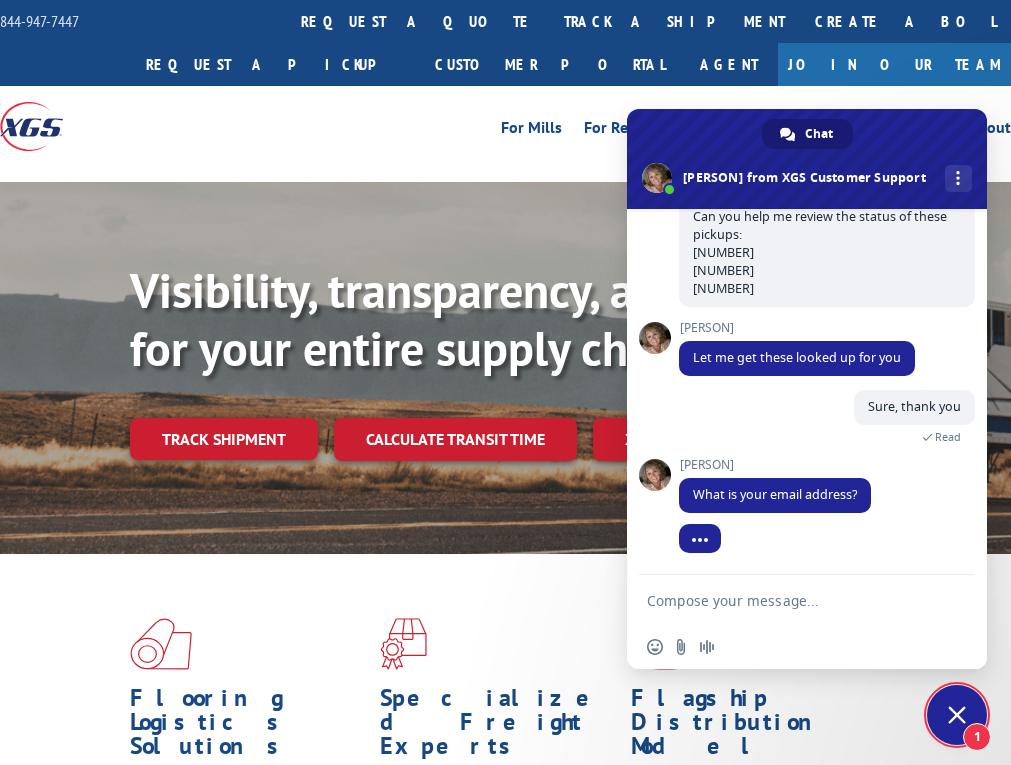 click on "Insert an emoji Send a file Audio message" at bounding box center (807, 647) 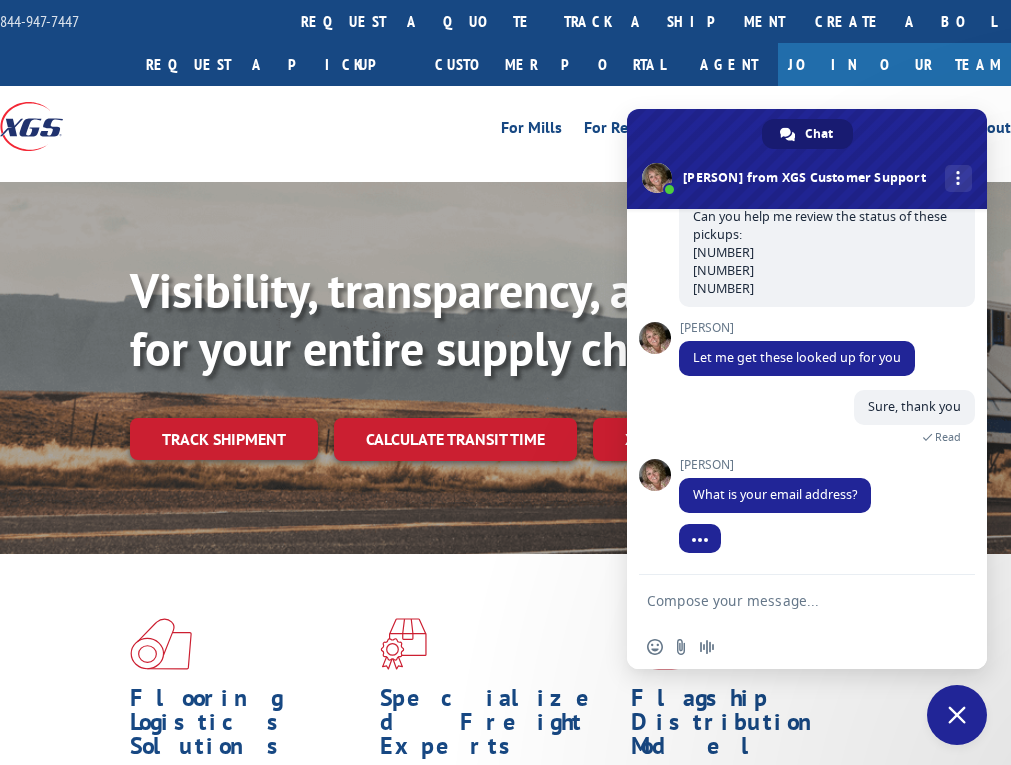 click at bounding box center (787, 600) 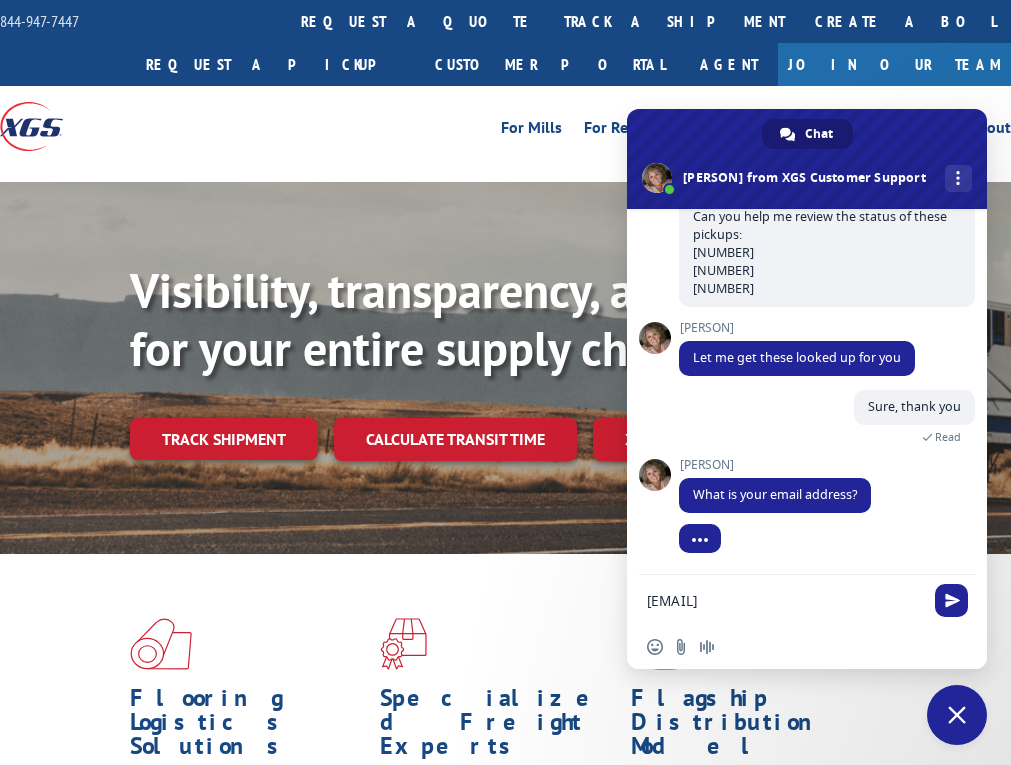 type on "[EMAIL]" 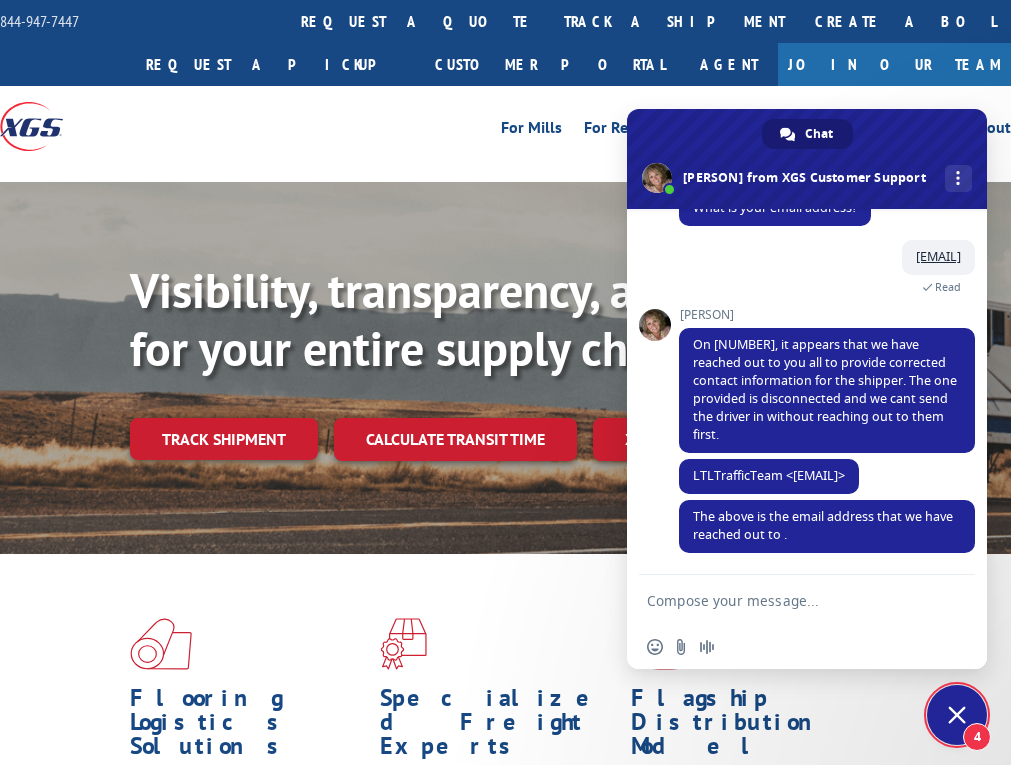 scroll, scrollTop: 475, scrollLeft: 0, axis: vertical 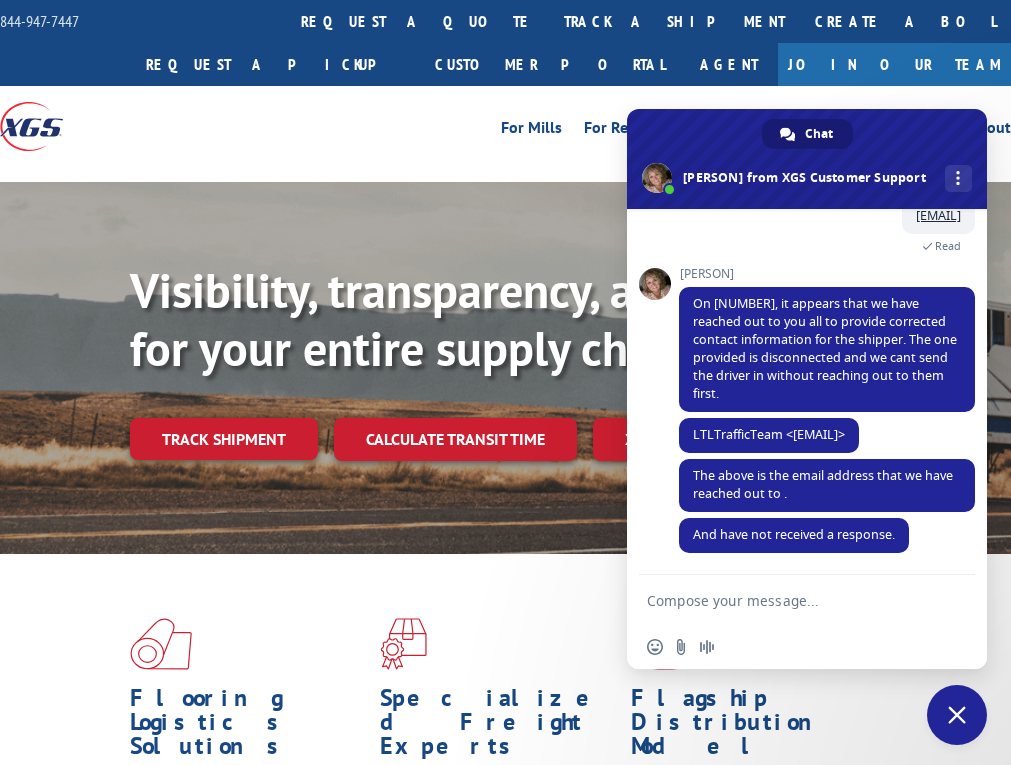 click on "Insert an emoji Send a file Audio message" at bounding box center [807, 647] 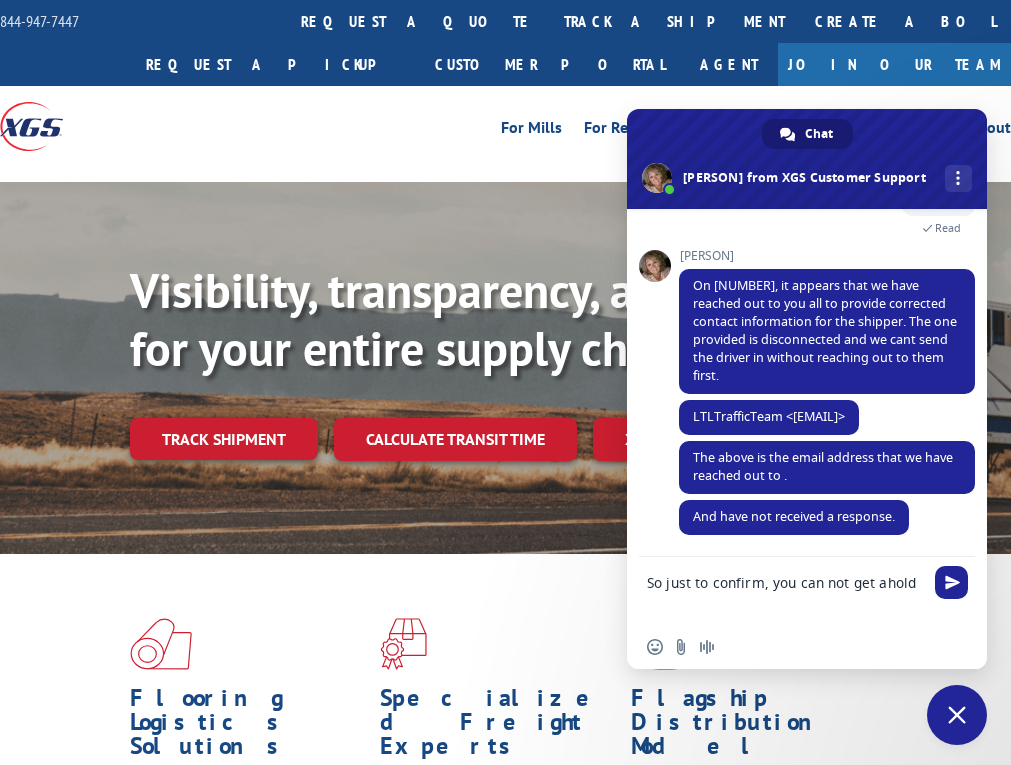 drag, startPoint x: 826, startPoint y: 580, endPoint x: 815, endPoint y: 611, distance: 32.89377 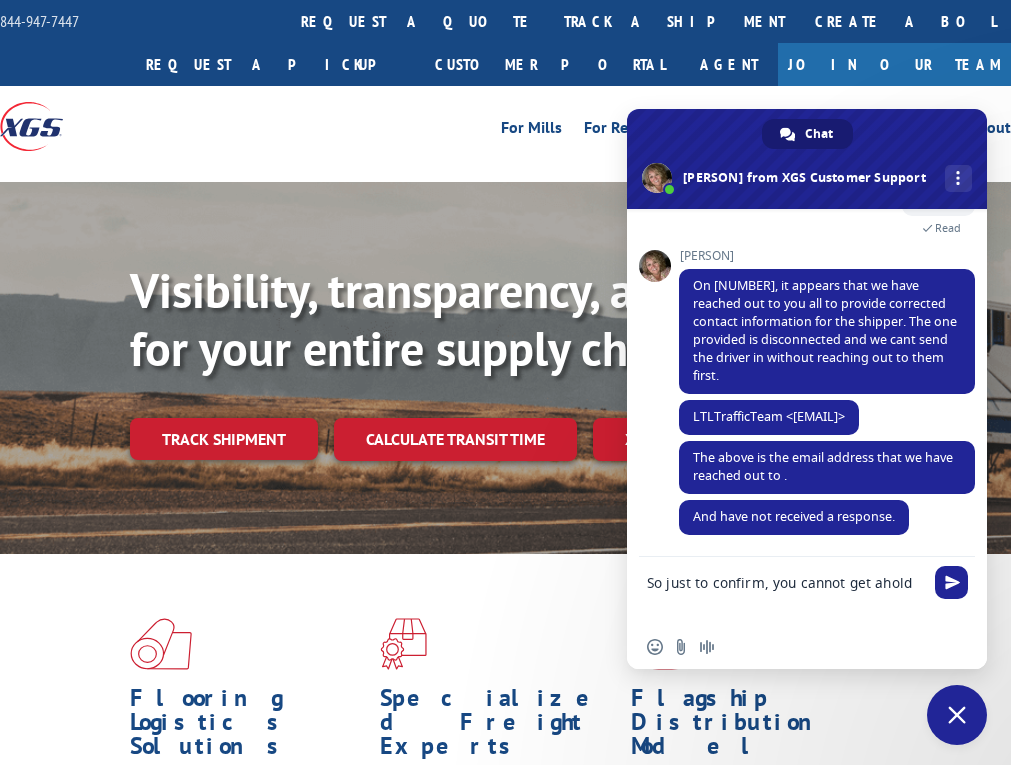 click on "So just to confirm, you cannot get ahold" at bounding box center [787, 591] 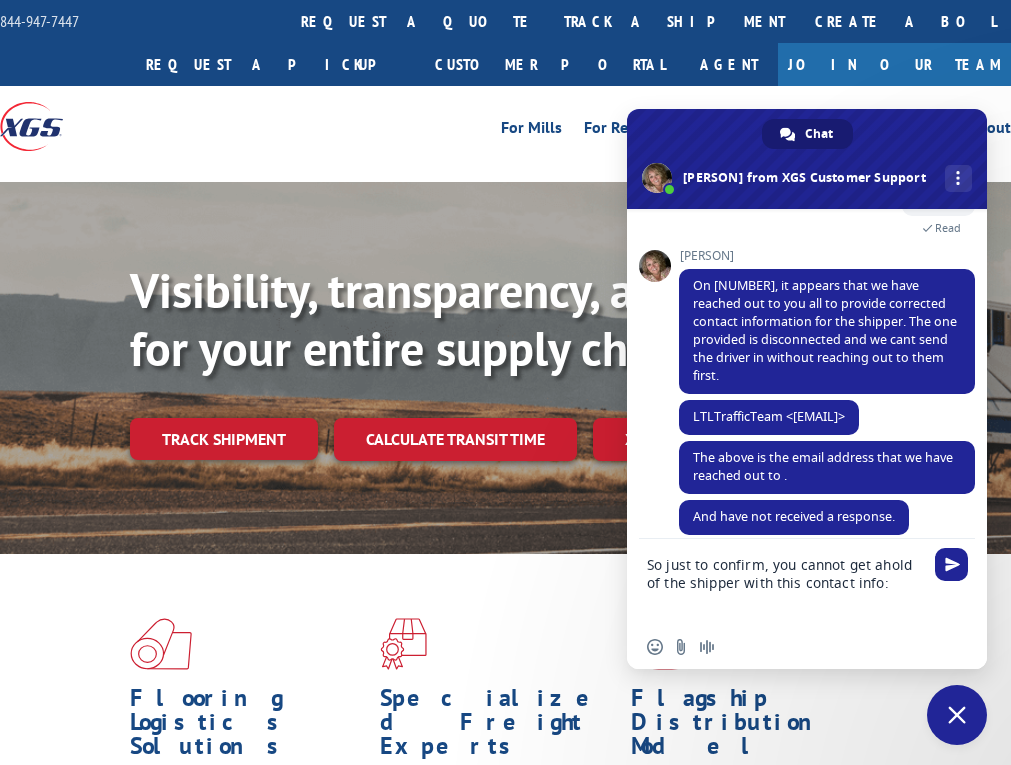 click on "So just to confirm, you cannot get ahold of the shipper with this contact info:" at bounding box center (787, 582) 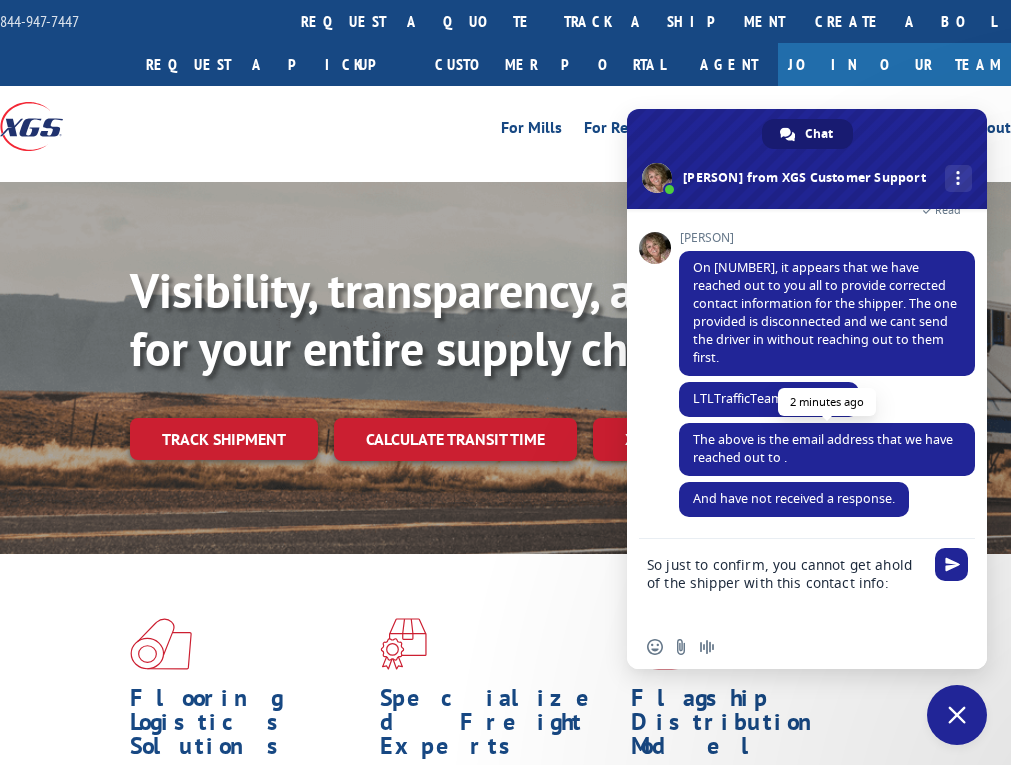 paste on "[NAME]  [PHONE]
[EMAIL]" 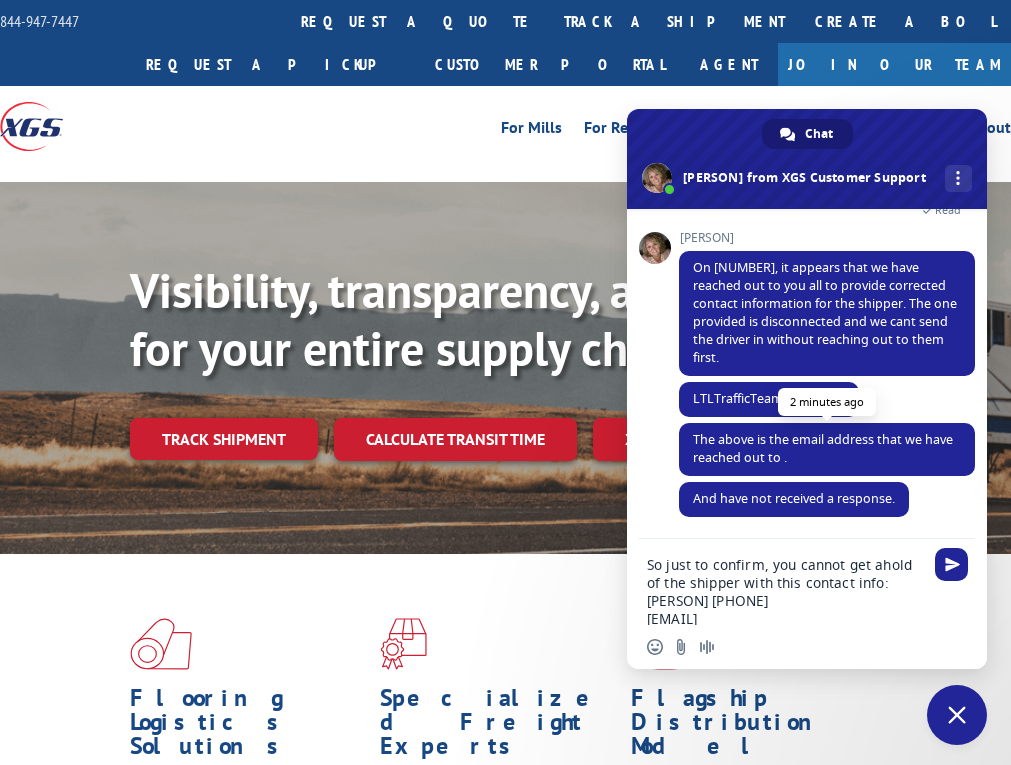 scroll, scrollTop: 0, scrollLeft: 0, axis: both 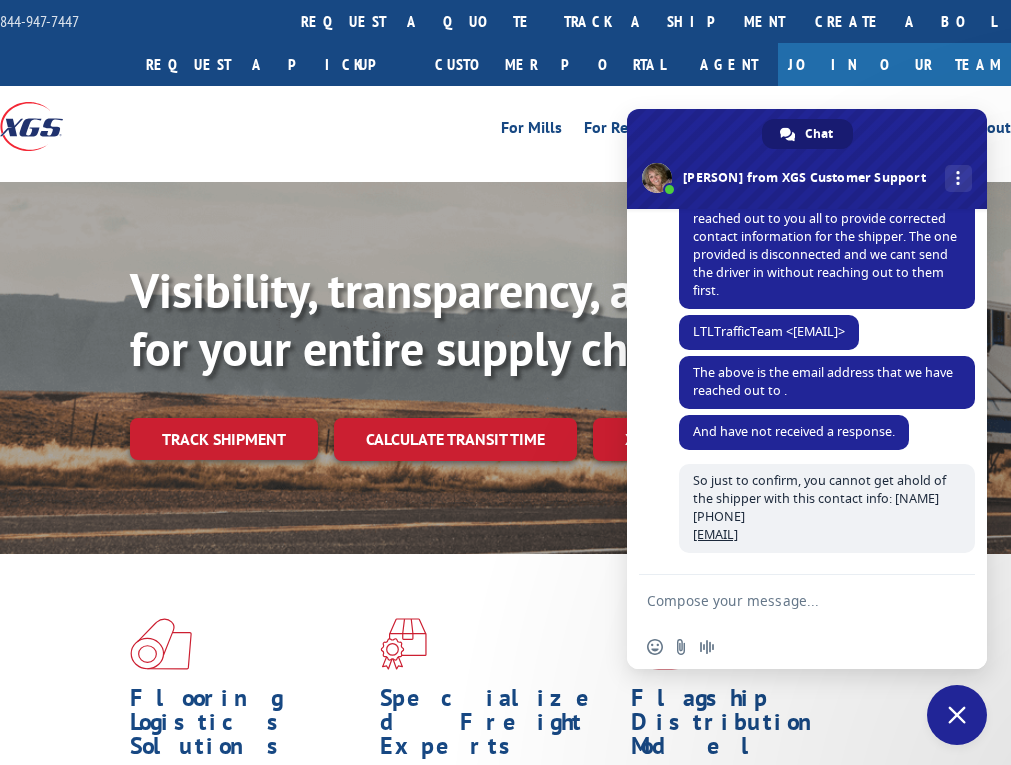 click on "Insert an emoji Send a file Audio message" at bounding box center [807, 647] 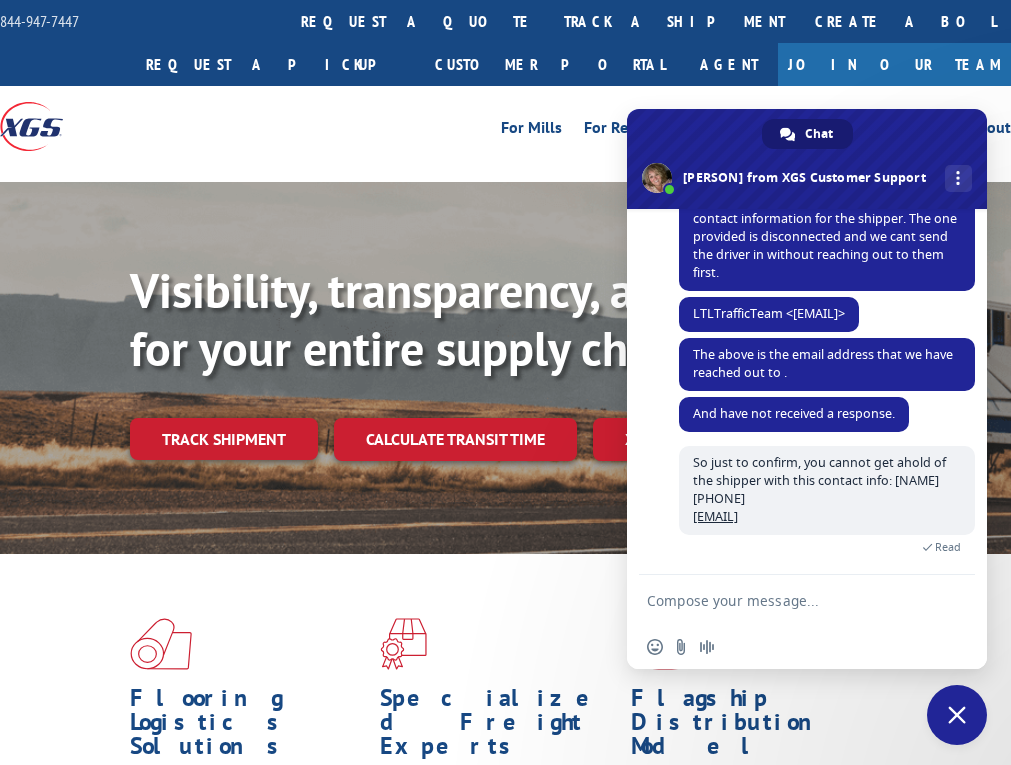 click at bounding box center [787, 600] 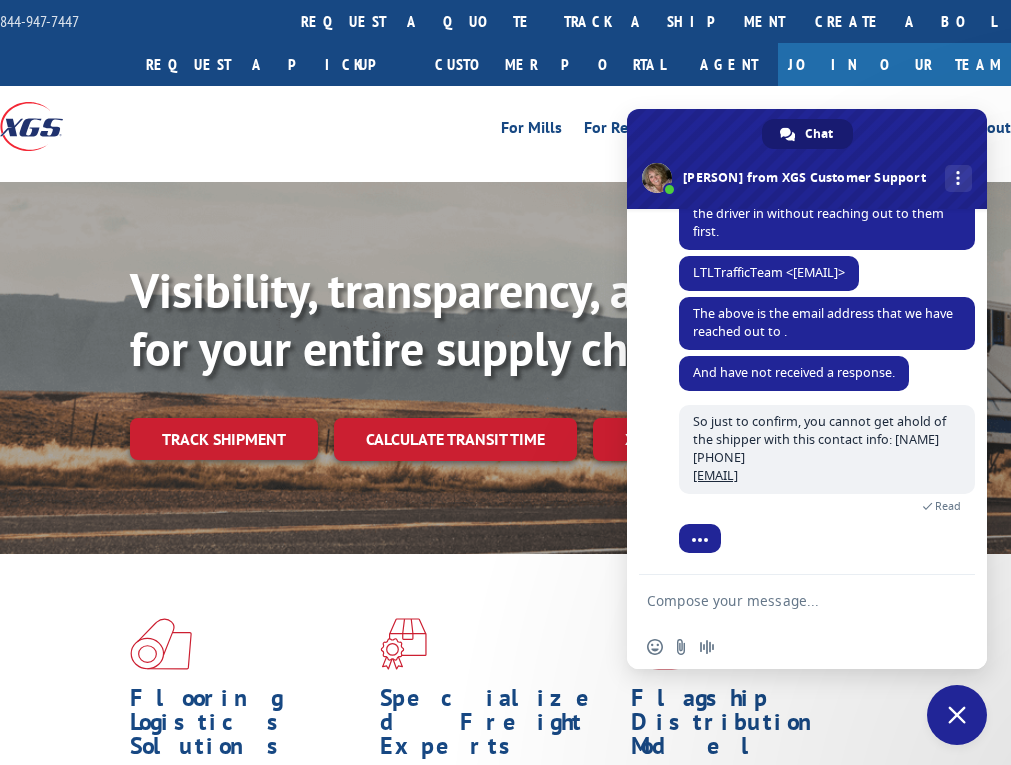 click at bounding box center [787, 600] 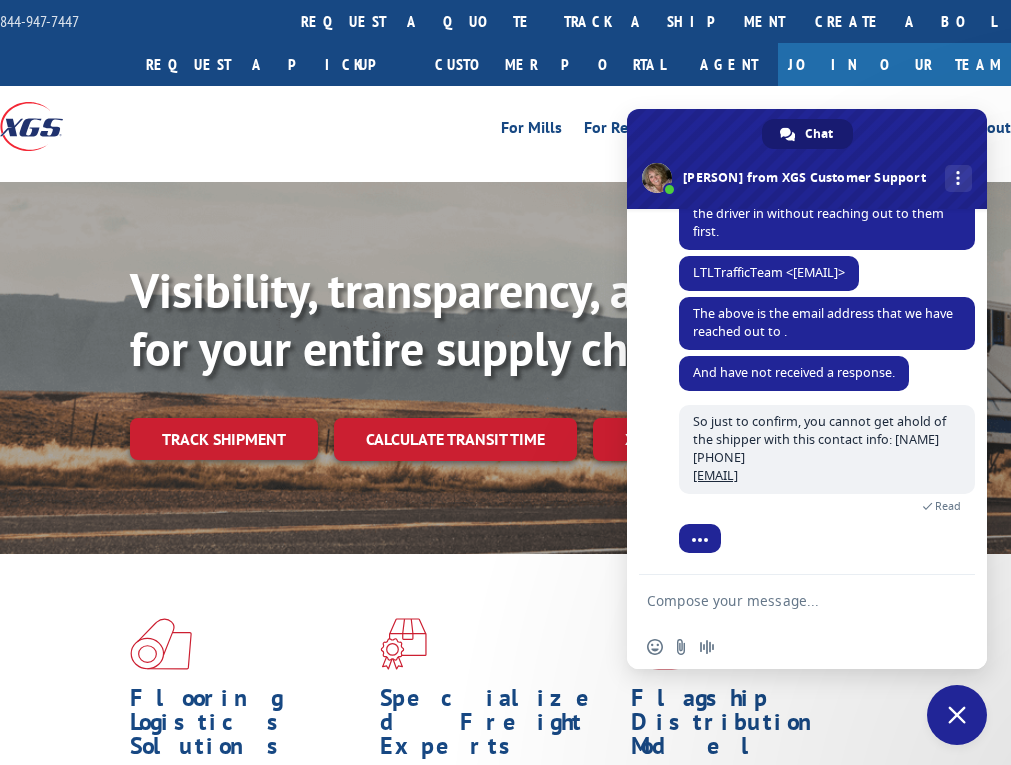 scroll, scrollTop: 665, scrollLeft: 0, axis: vertical 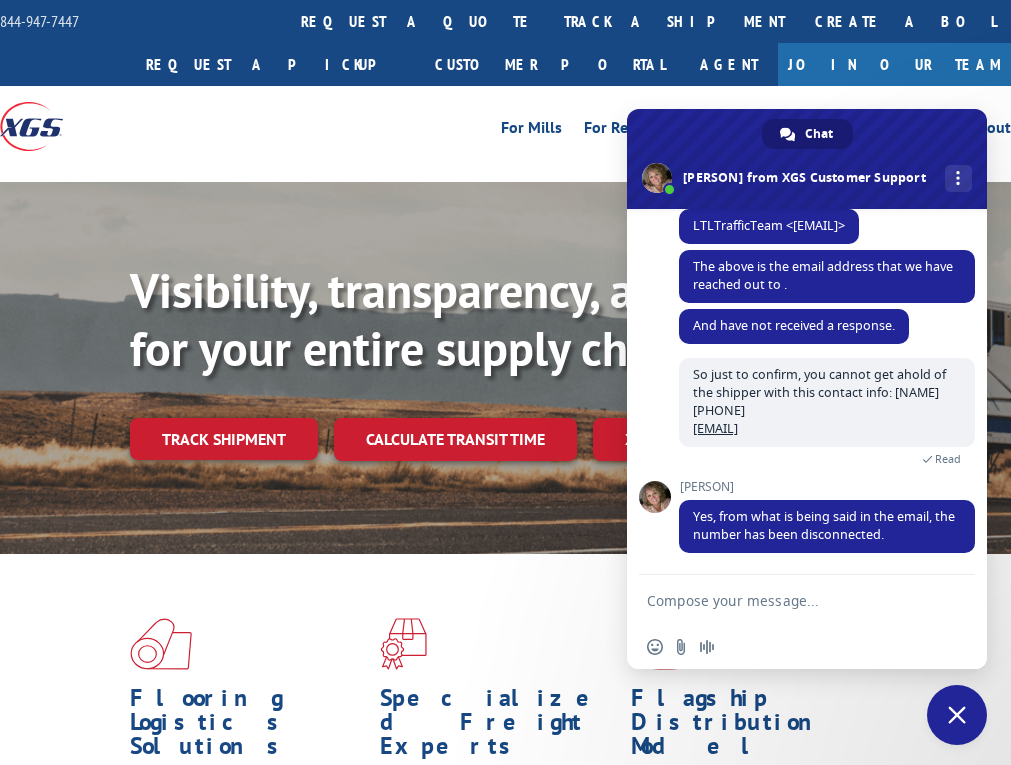click at bounding box center [787, 600] 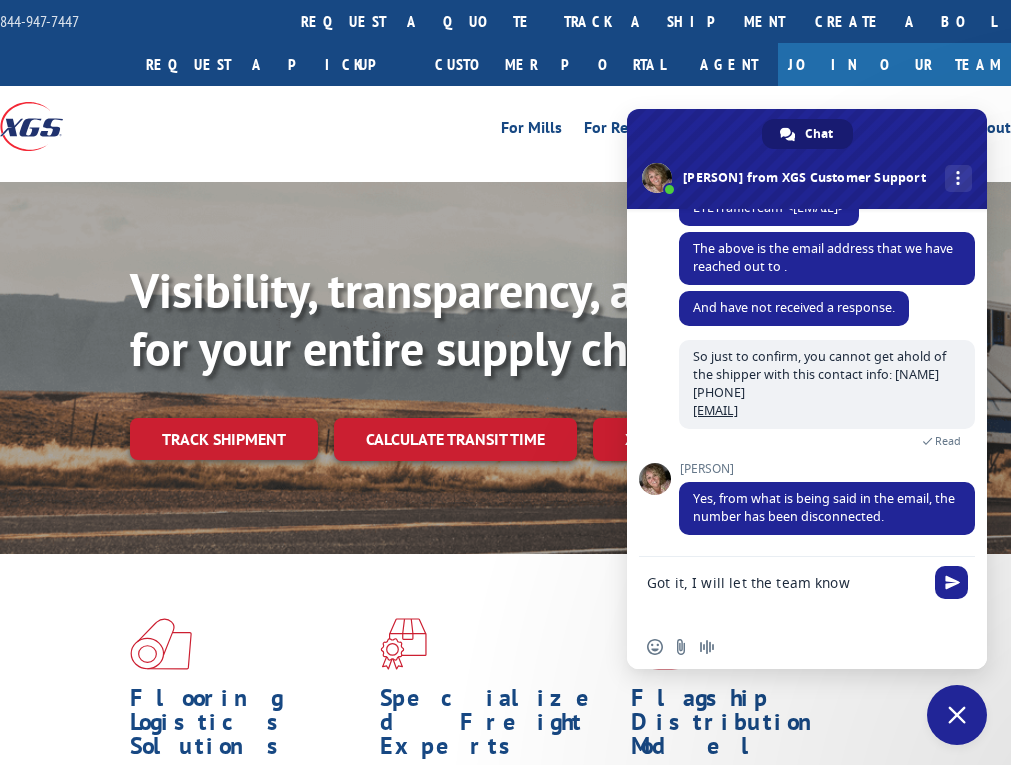scroll, scrollTop: 723, scrollLeft: 0, axis: vertical 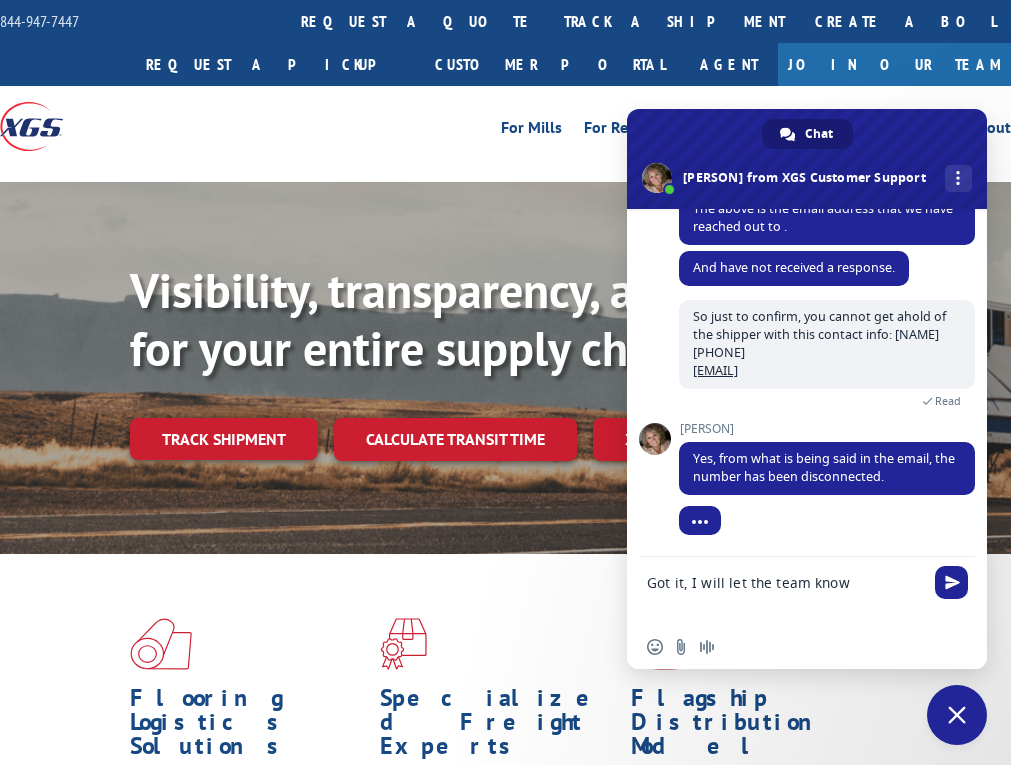 click on "Got it, I will let the team know" at bounding box center [787, 591] 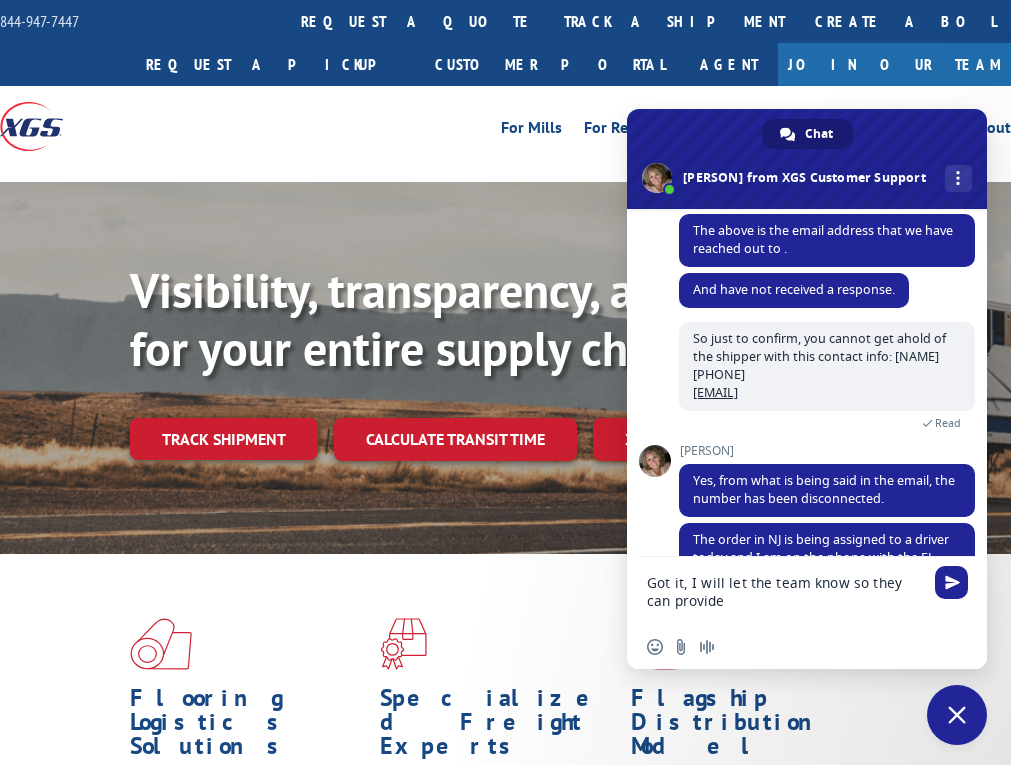 scroll, scrollTop: 760, scrollLeft: 0, axis: vertical 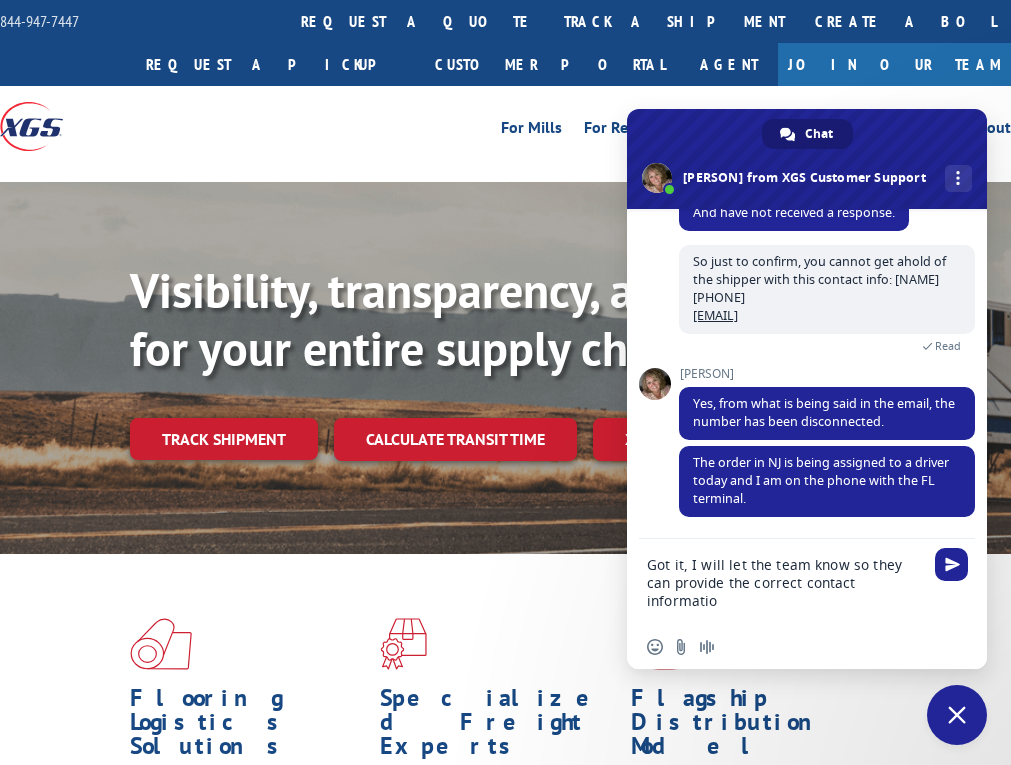 type on "Got it, I will let the team know so they can provide the correct contact information" 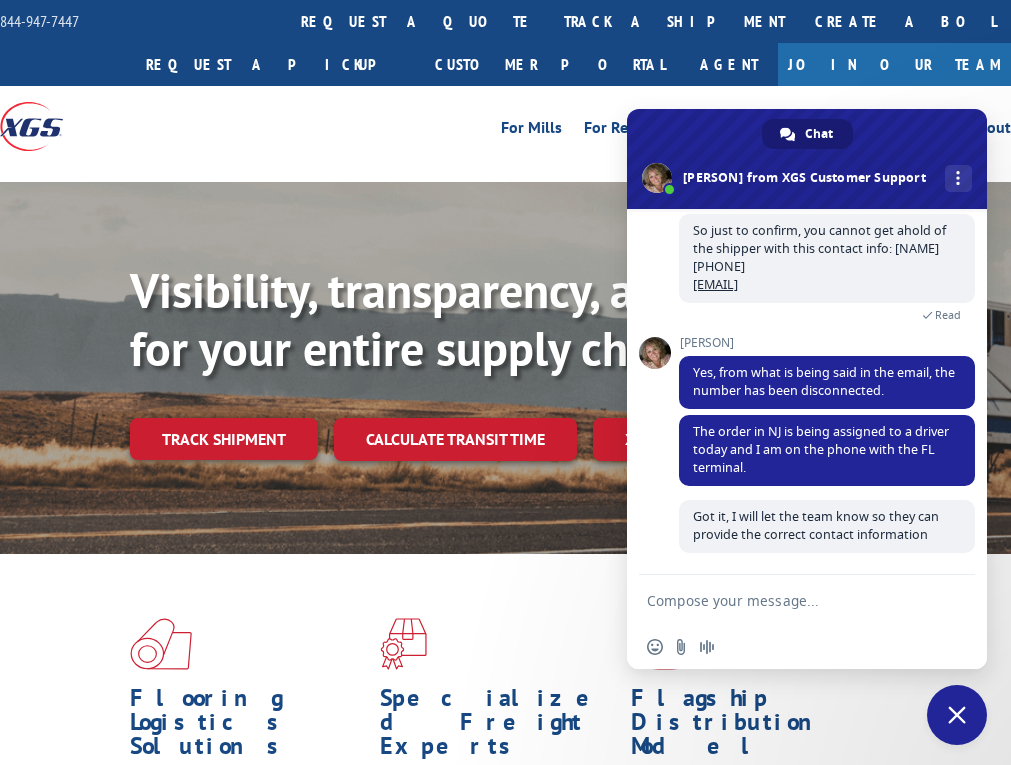 scroll, scrollTop: 809, scrollLeft: 0, axis: vertical 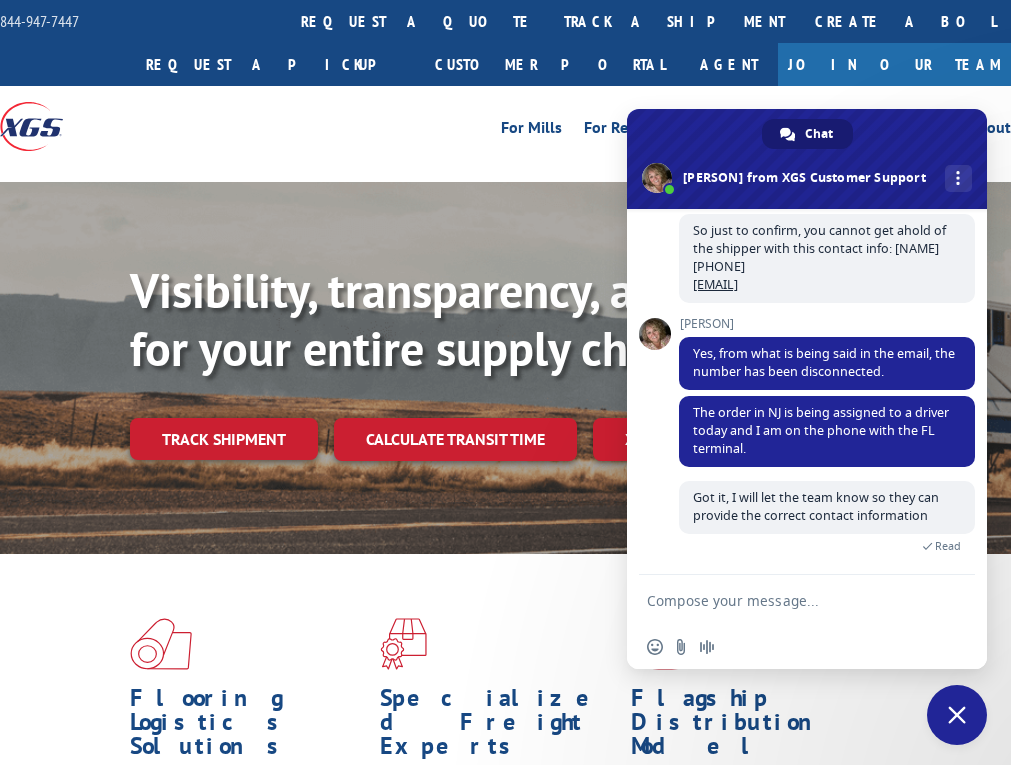 click on "Insert an emoji Send a file Audio message" at bounding box center (807, 647) 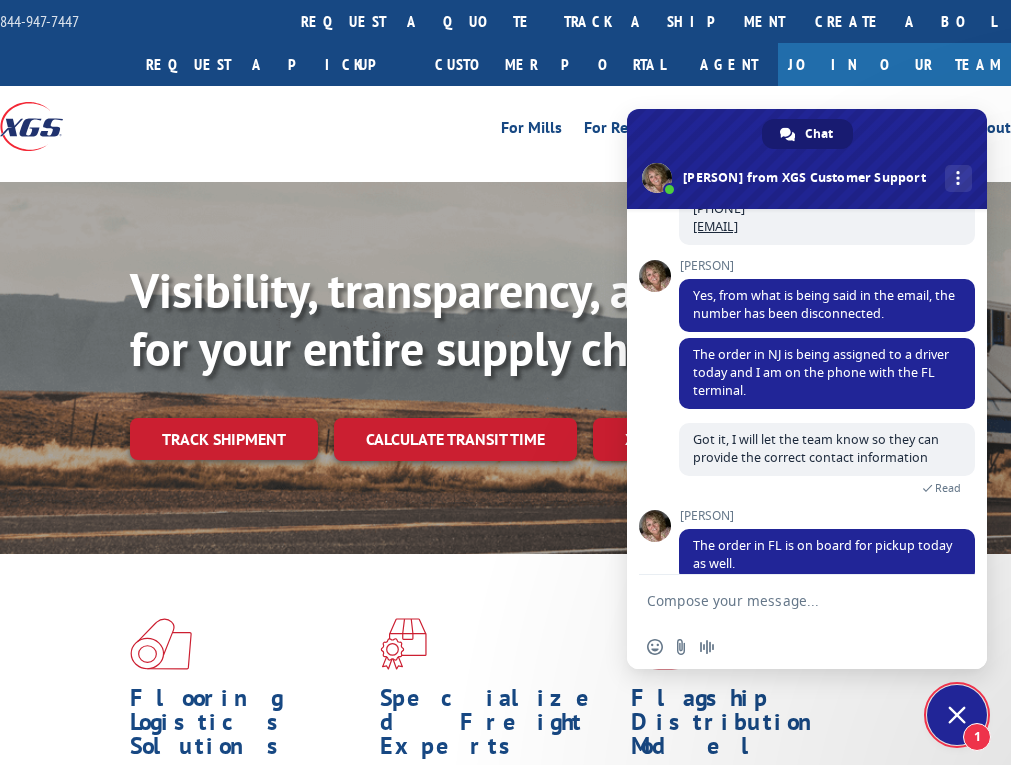 scroll, scrollTop: 896, scrollLeft: 0, axis: vertical 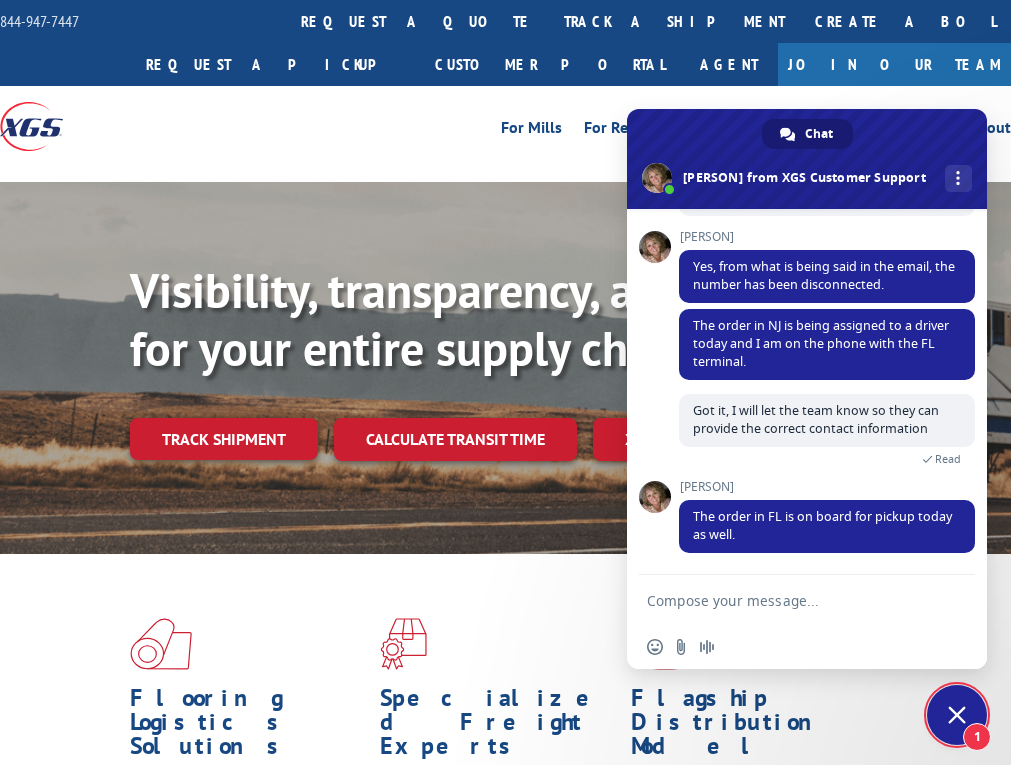click at bounding box center (787, 600) 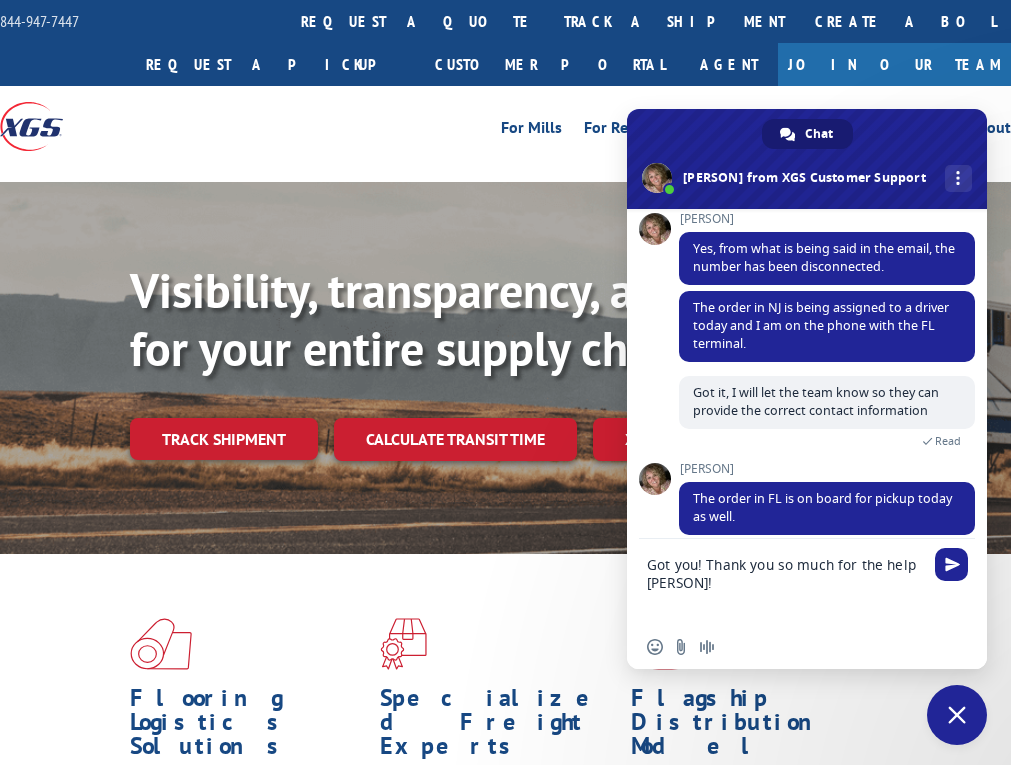 scroll, scrollTop: 0, scrollLeft: 0, axis: both 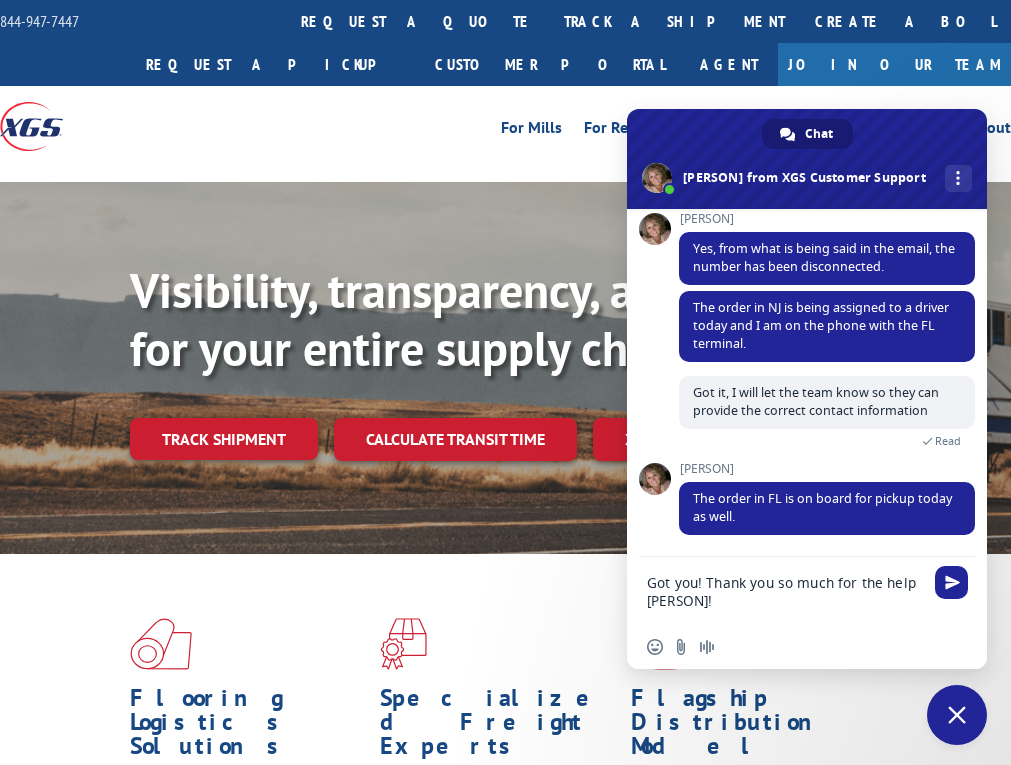 type on "Got you! Thank you so much for the help [PERSON]!" 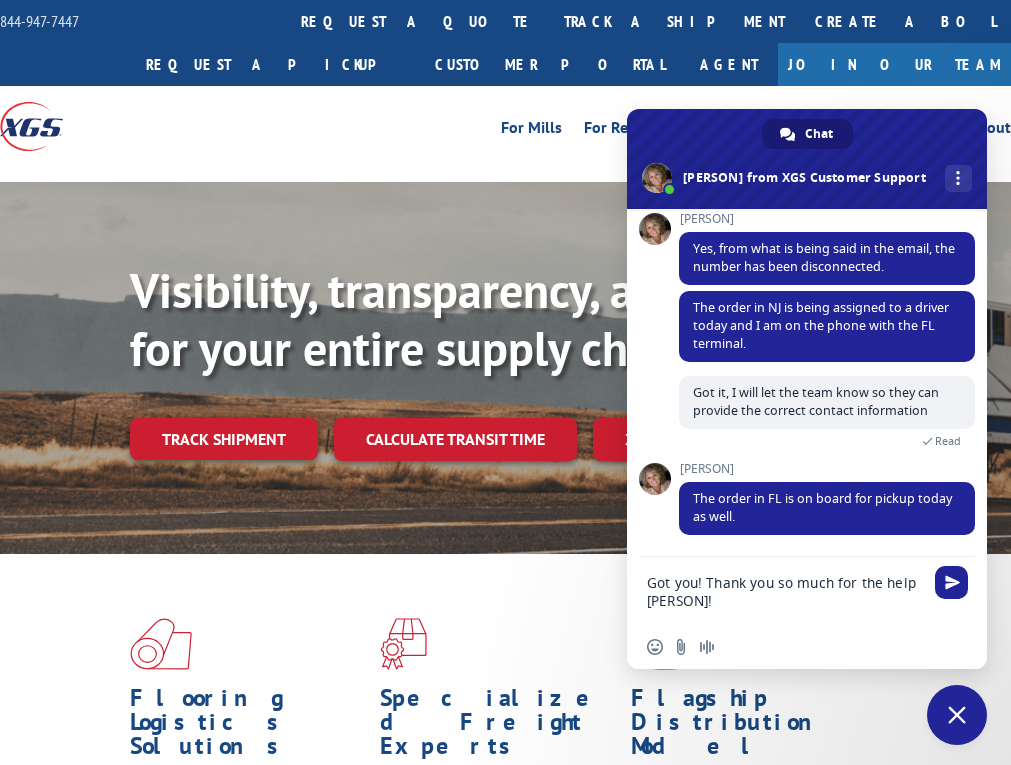 click on "Got you! Thank you so much for the help [PERSON]!" at bounding box center [787, 591] 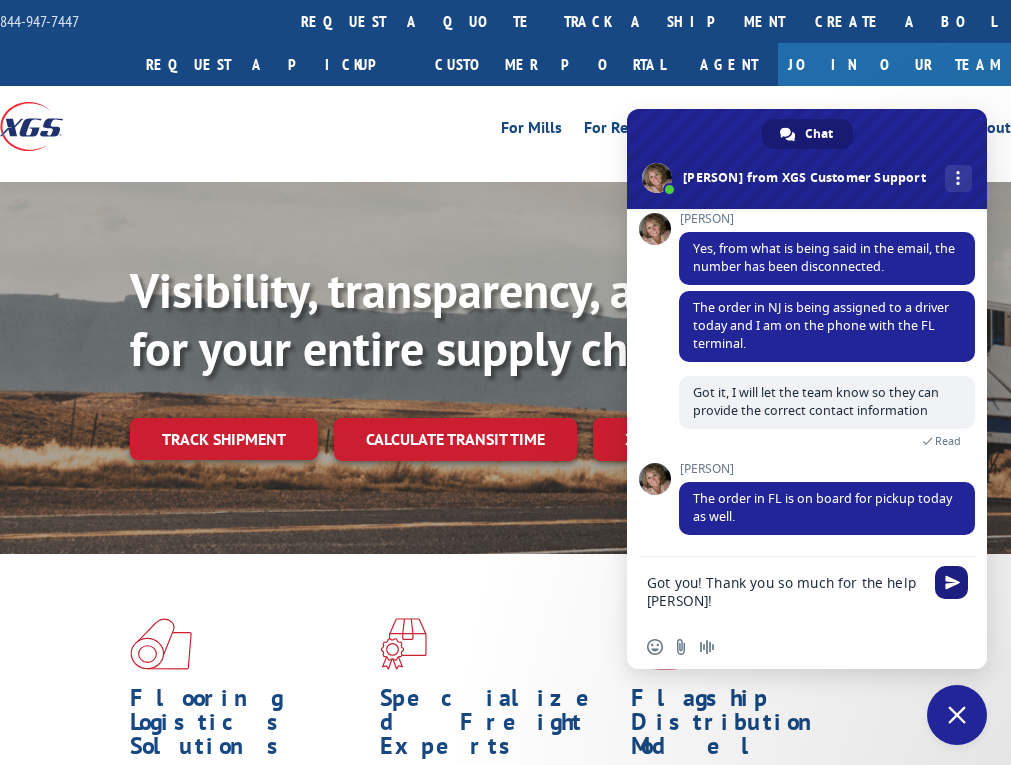 click at bounding box center [952, 582] 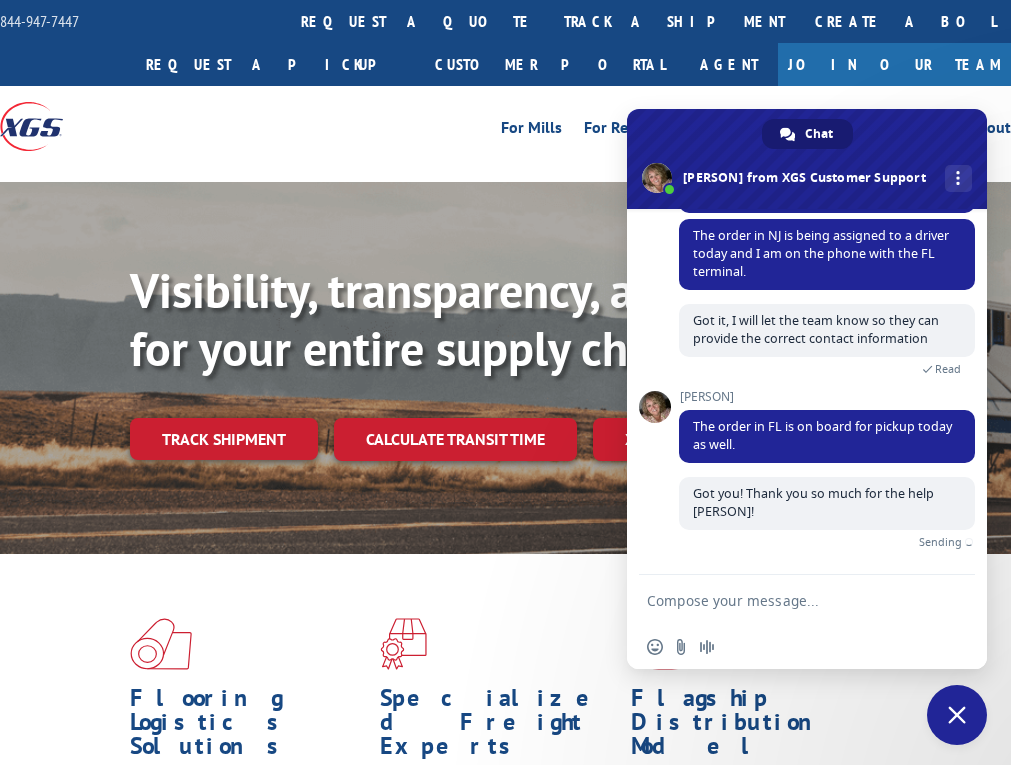 scroll, scrollTop: 963, scrollLeft: 0, axis: vertical 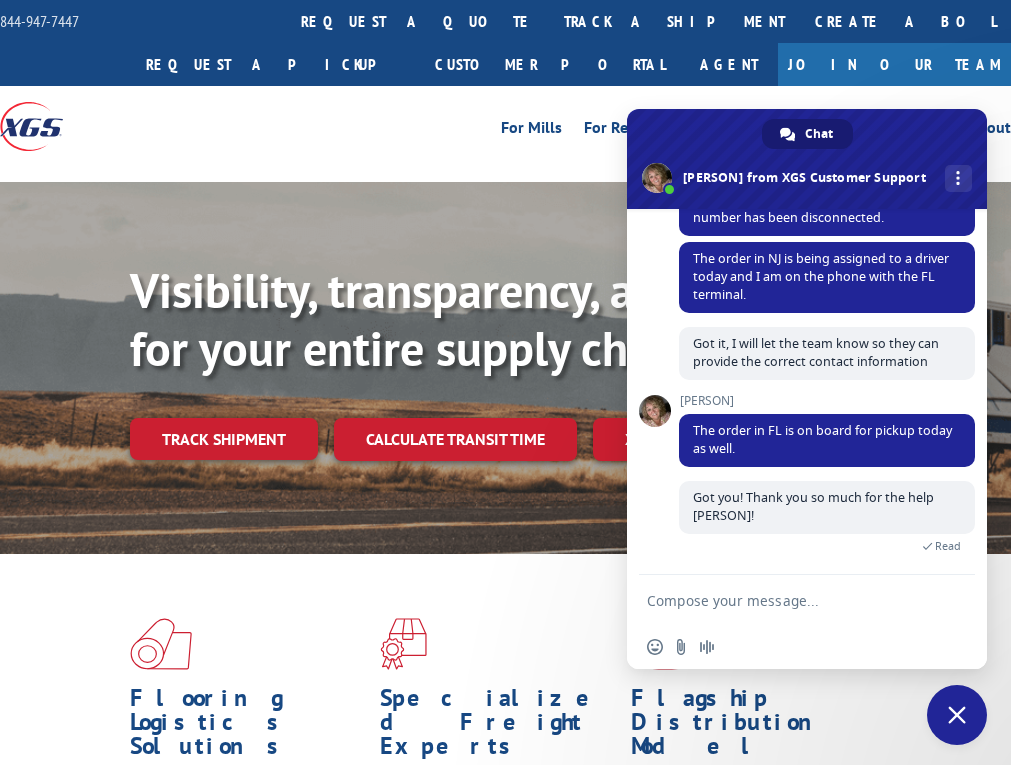 click at bounding box center [787, 600] 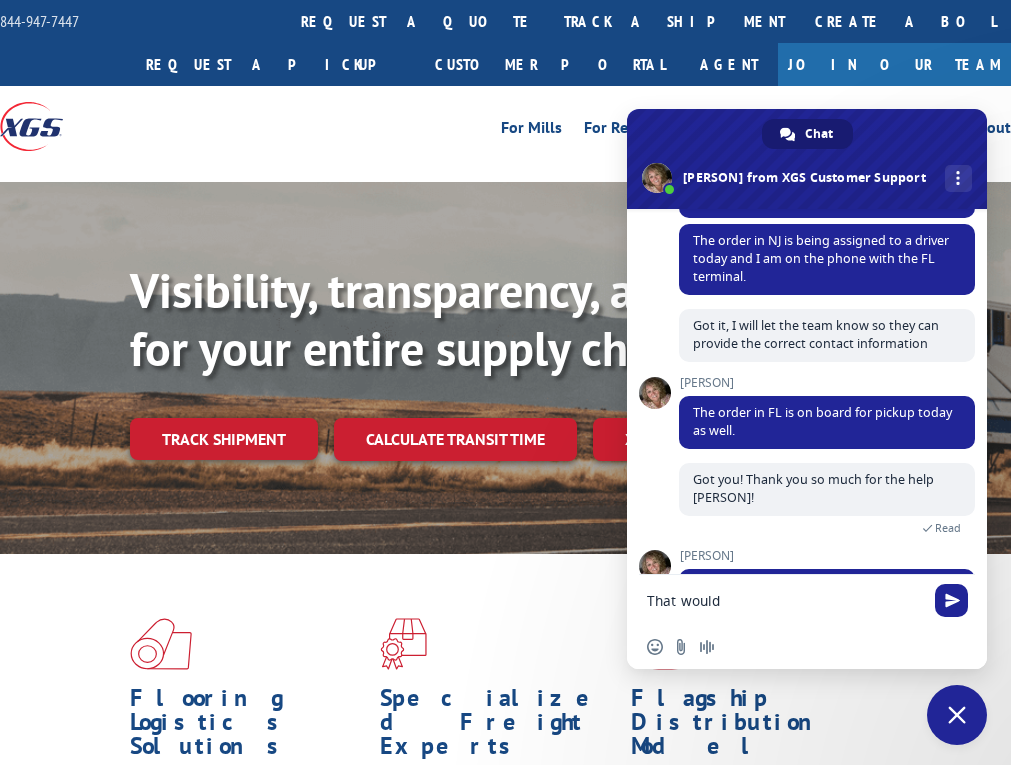 scroll, scrollTop: 1164, scrollLeft: 0, axis: vertical 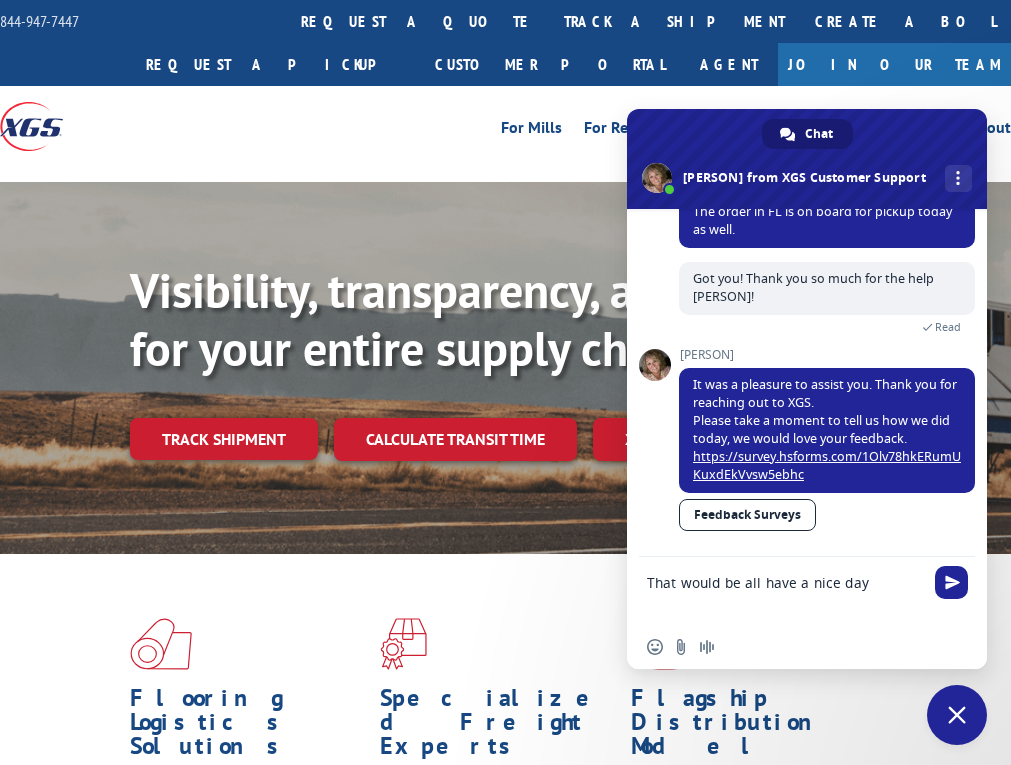 type on "That would be all have a nice day!" 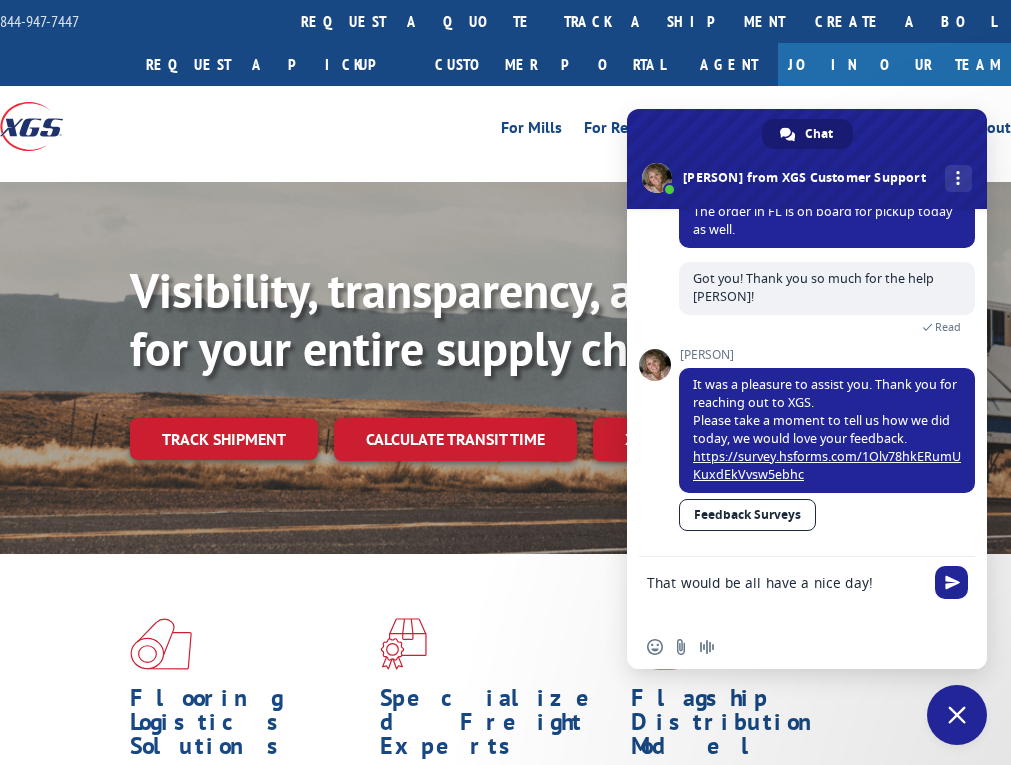 type 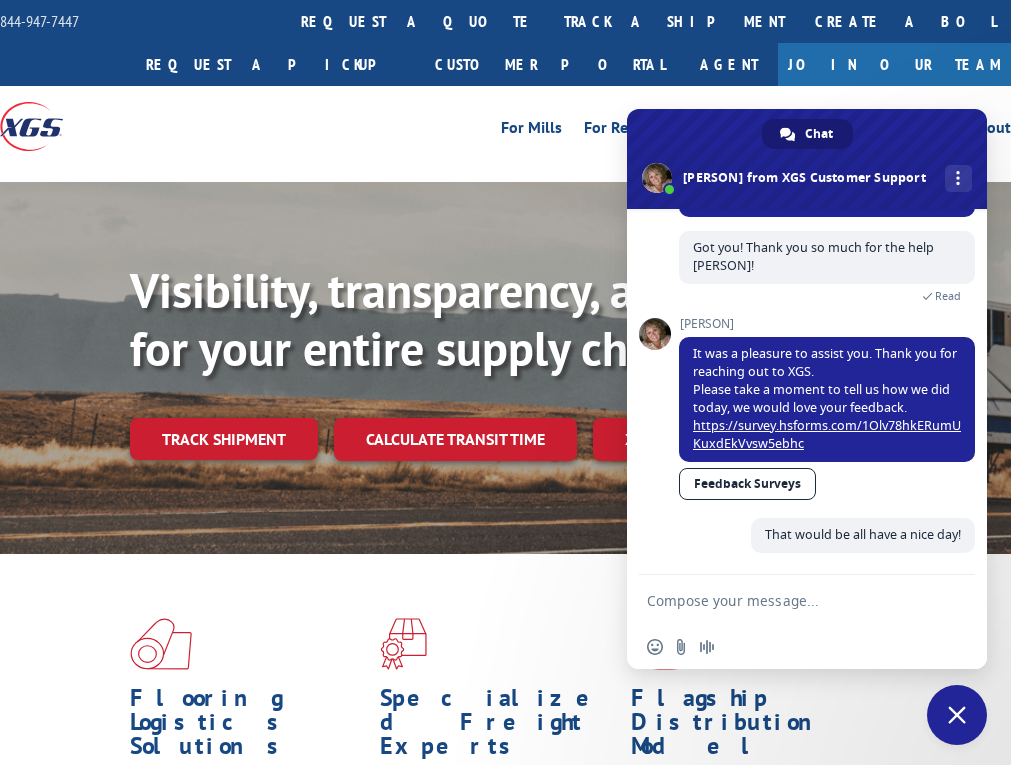 scroll, scrollTop: 1213, scrollLeft: 0, axis: vertical 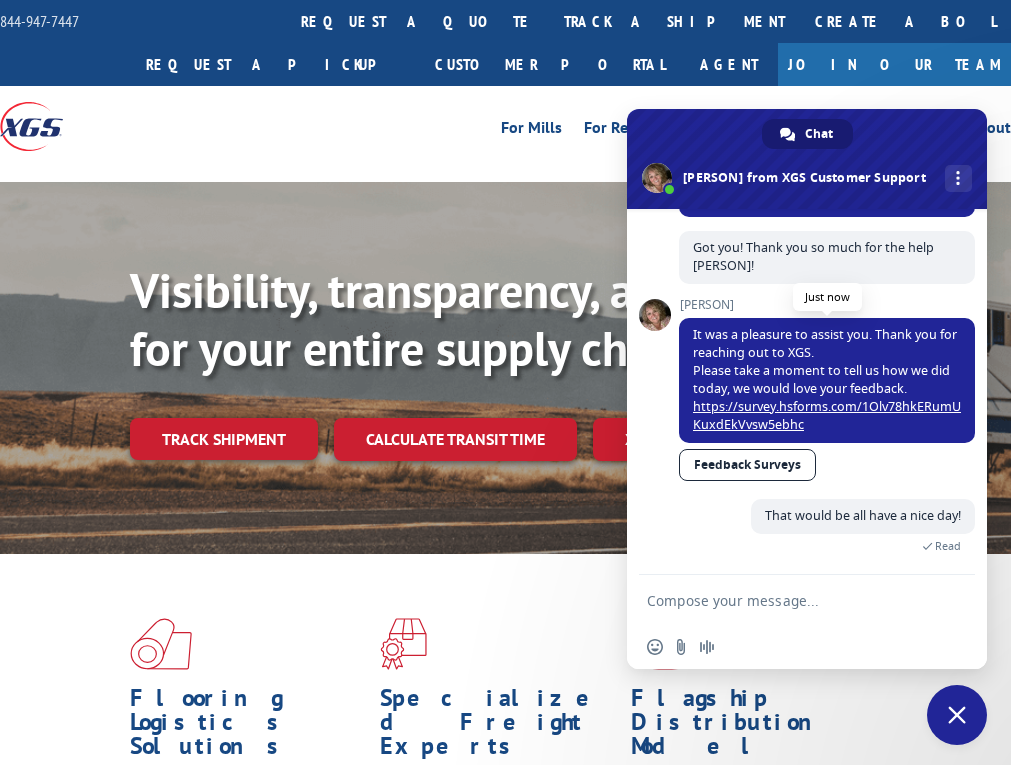 click on "https://survey.hsforms.com/1Olv78hkERumUKuxdEkVvsw5ebhc" at bounding box center [827, 415] 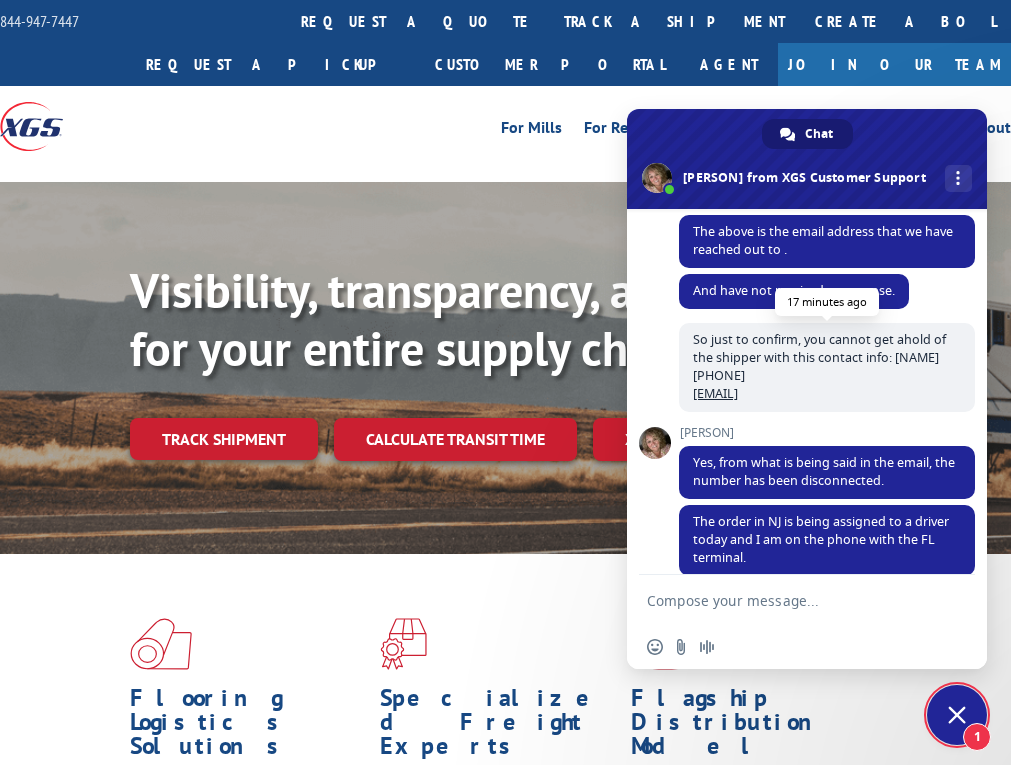 scroll, scrollTop: 482, scrollLeft: 0, axis: vertical 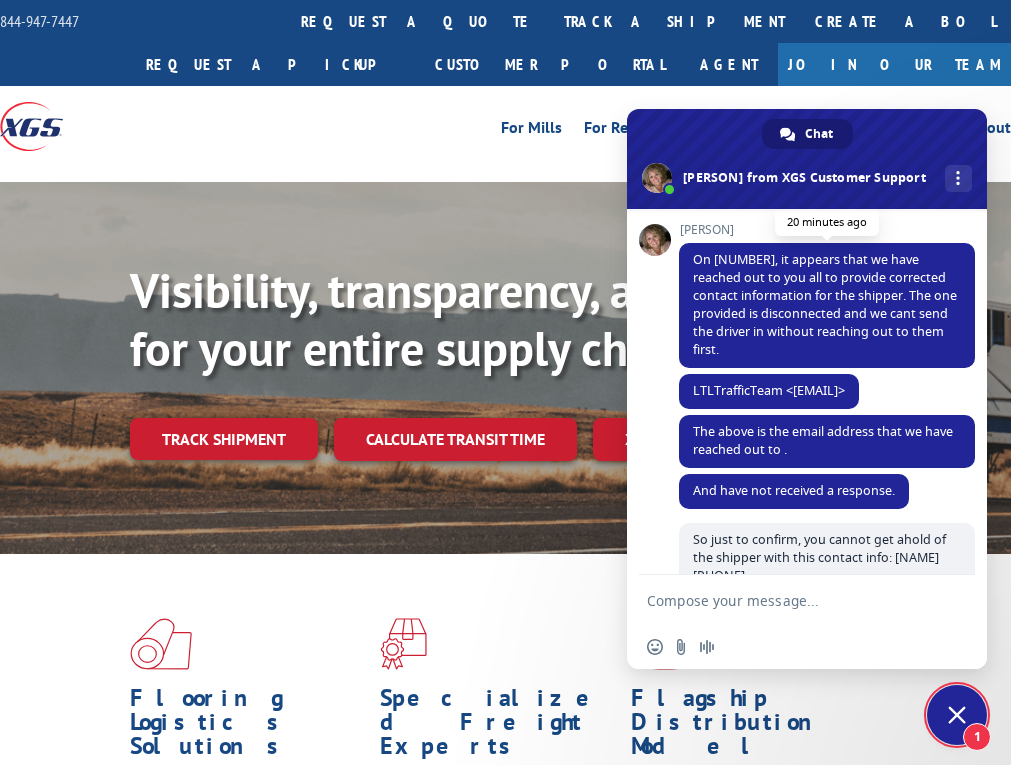 click on "On [NUMBER], it appears that we have reached out to you all to provide corrected contact information for the shipper.  The one provided is disconnected and we cant send the driver in without reaching out to them first." at bounding box center (825, 304) 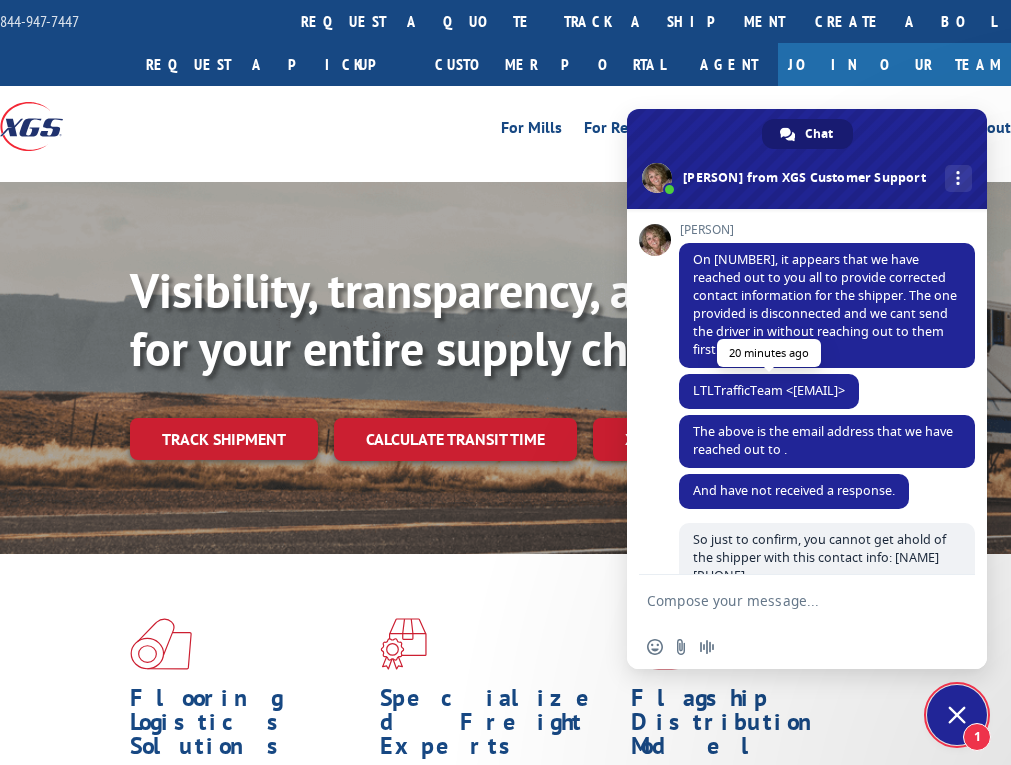 click on "LTLTrafficTeam <[EMAIL]>" at bounding box center [769, 390] 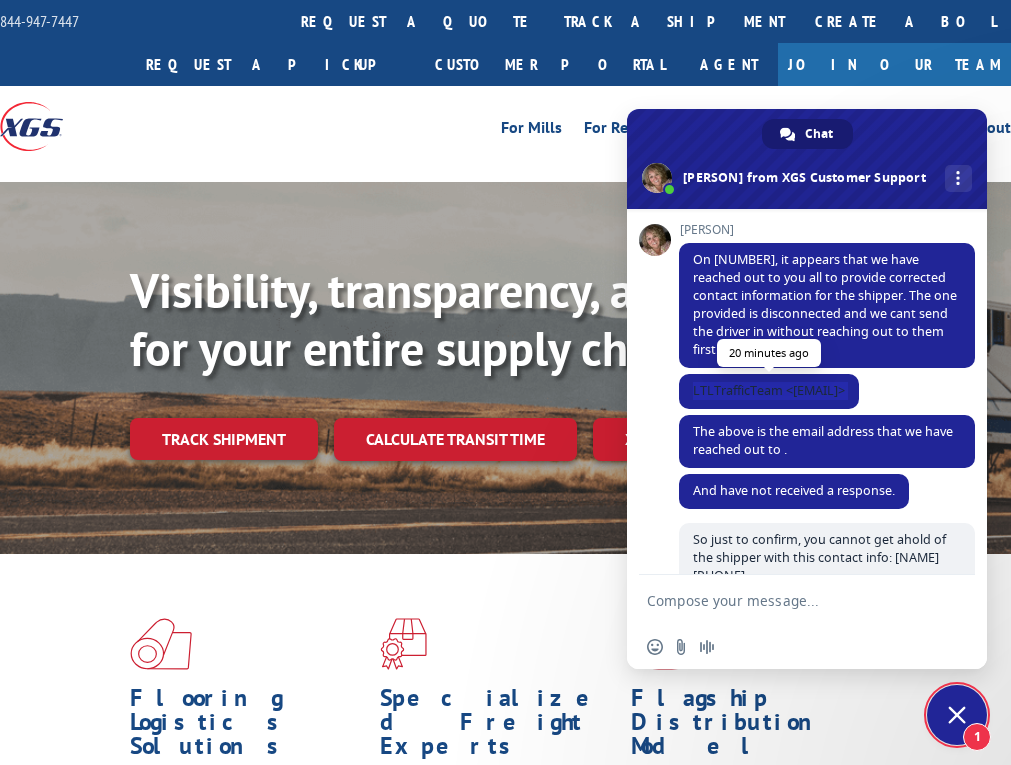 click on "LTLTrafficTeam <[EMAIL]>" at bounding box center (769, 390) 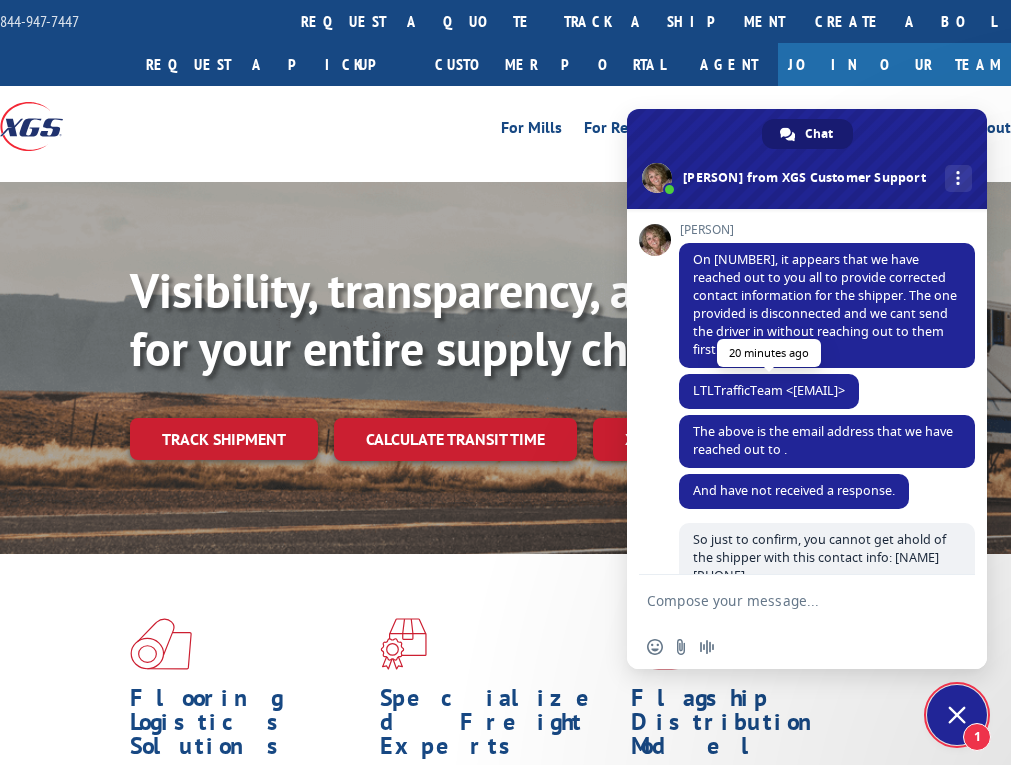 click on "LTLTrafficTeam <[EMAIL]>" at bounding box center [769, 390] 